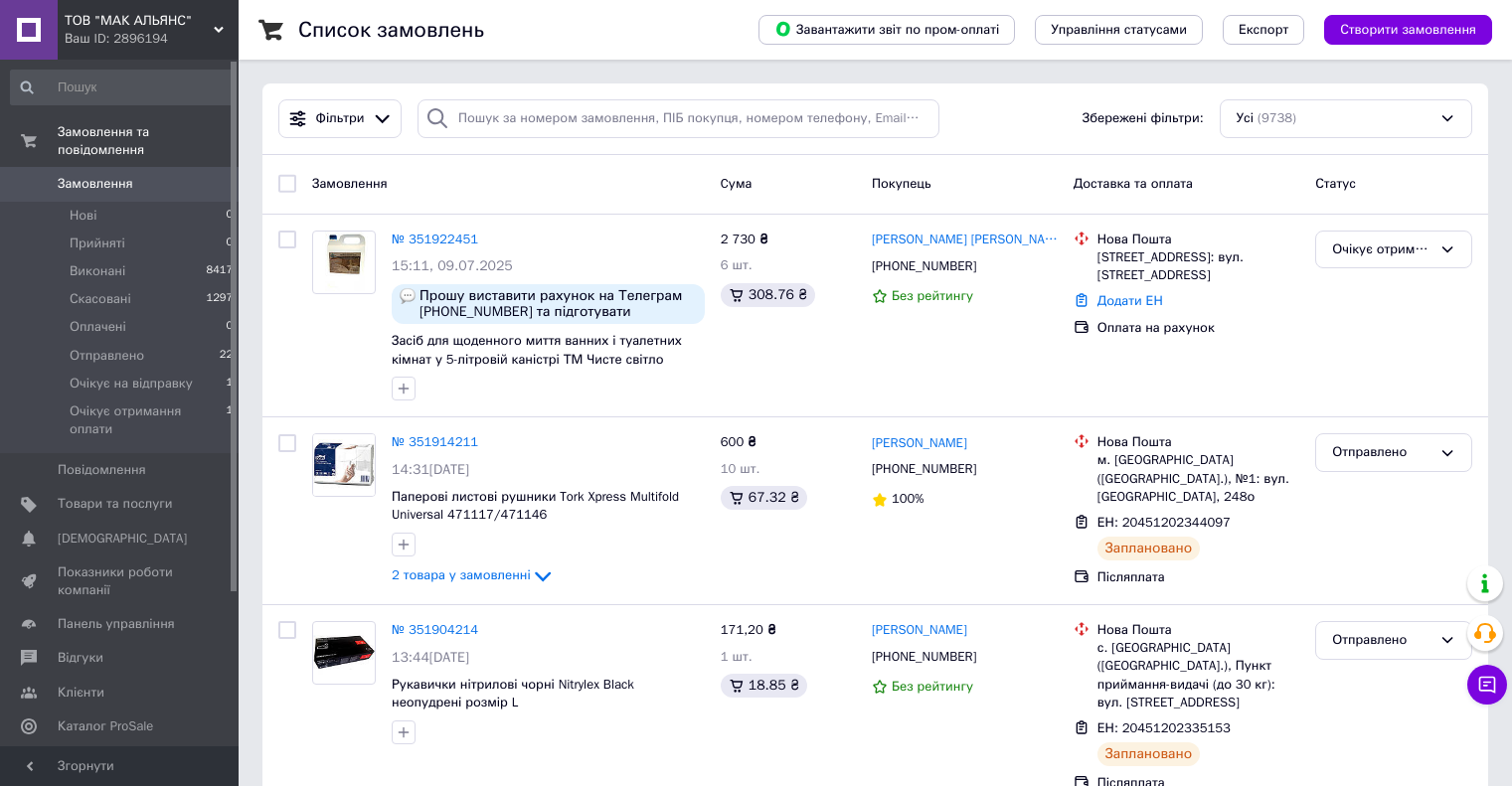 scroll, scrollTop: 0, scrollLeft: 0, axis: both 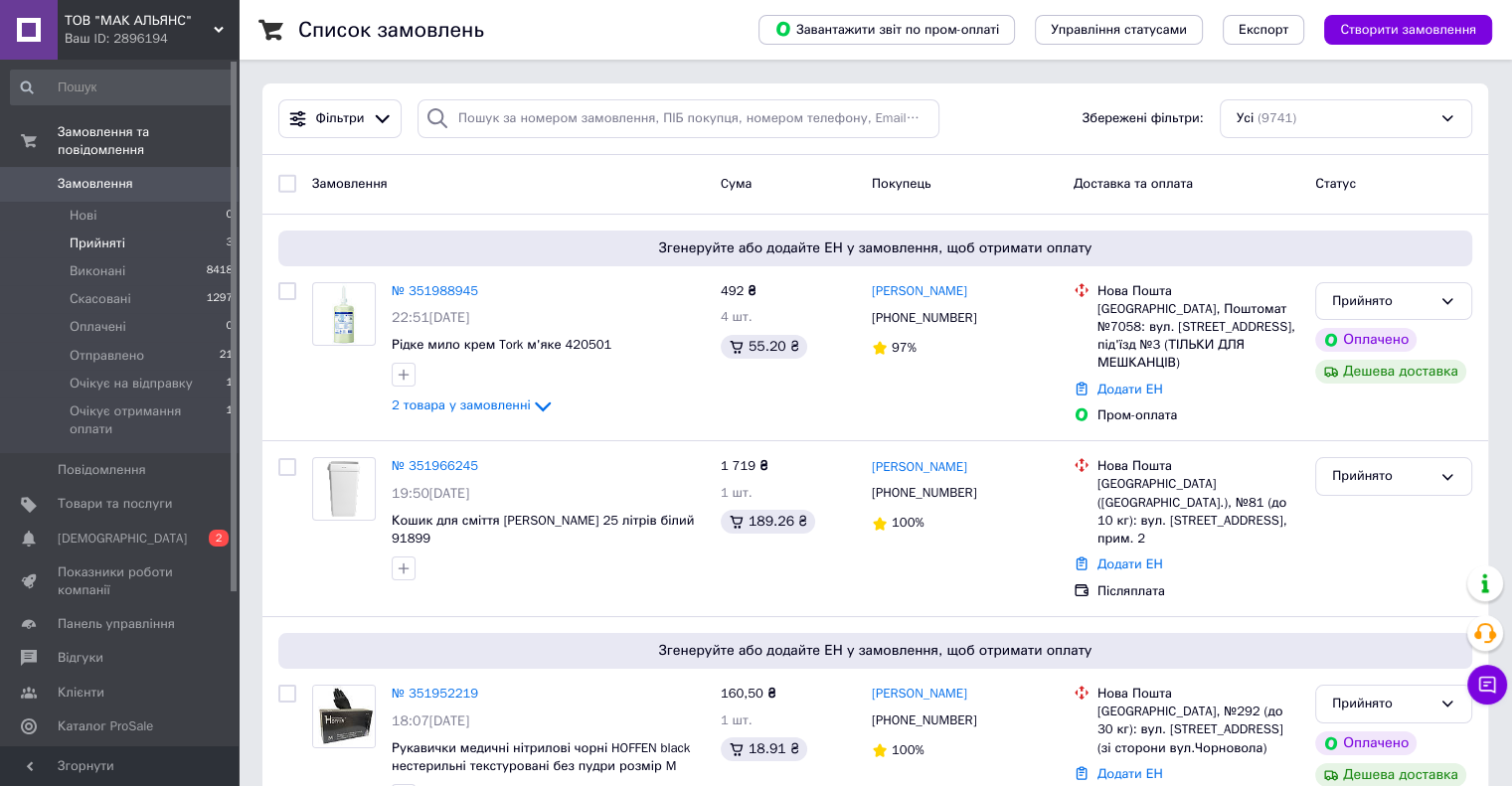 click on "Прийняті" at bounding box center [97, 243] 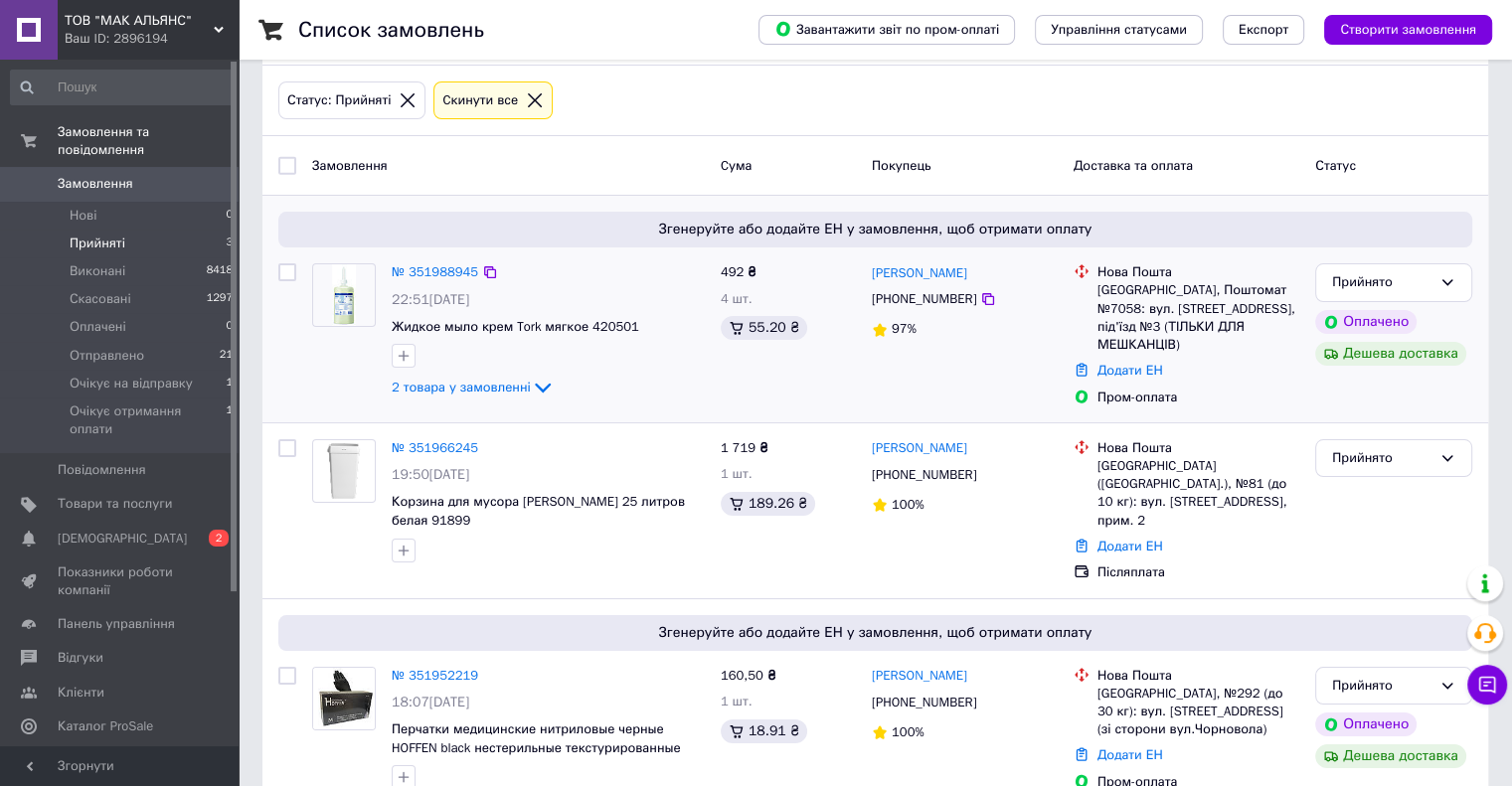 scroll, scrollTop: 107, scrollLeft: 0, axis: vertical 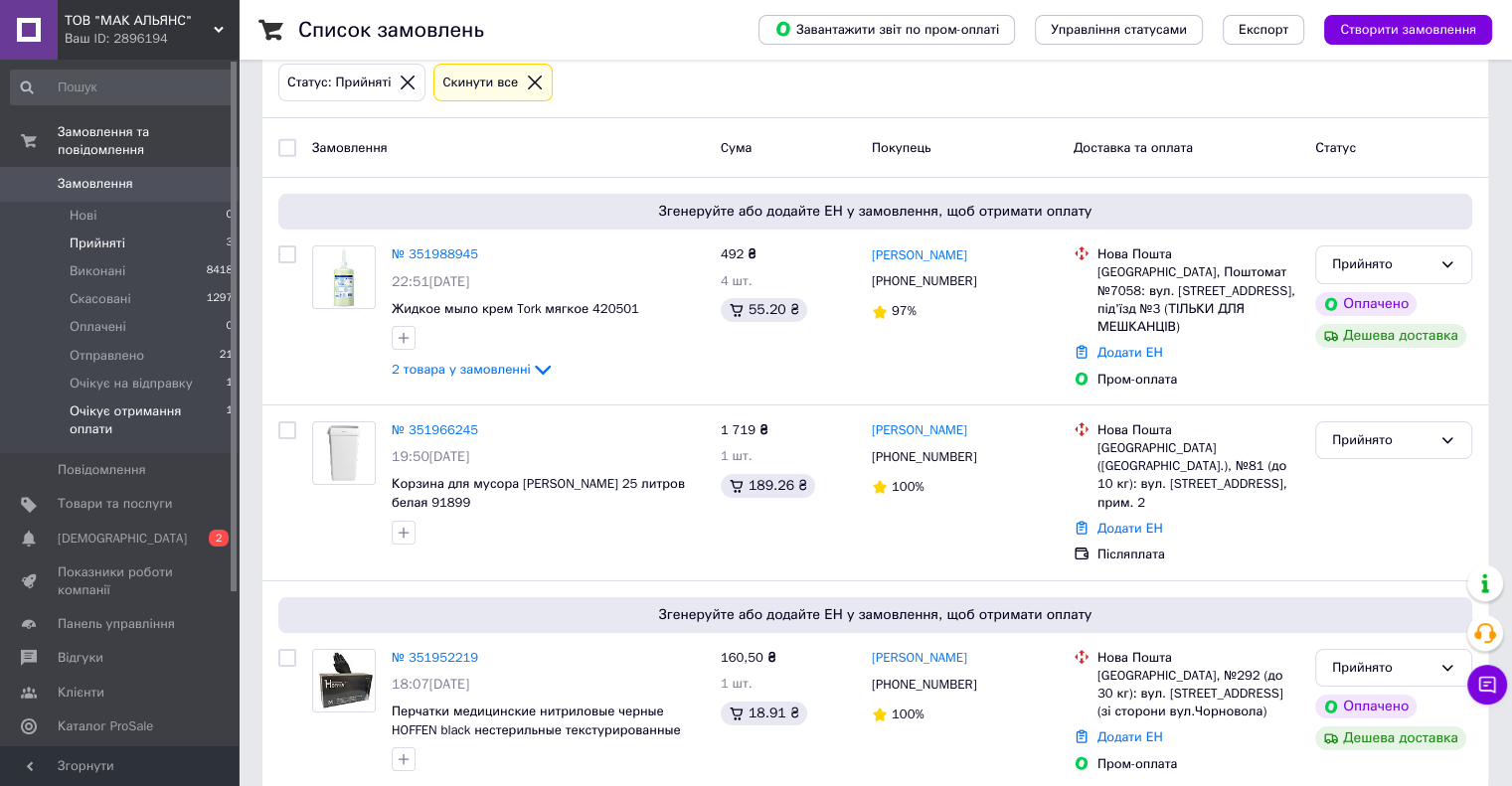 click on "Очікує отримання оплати" at bounding box center (147, 420) 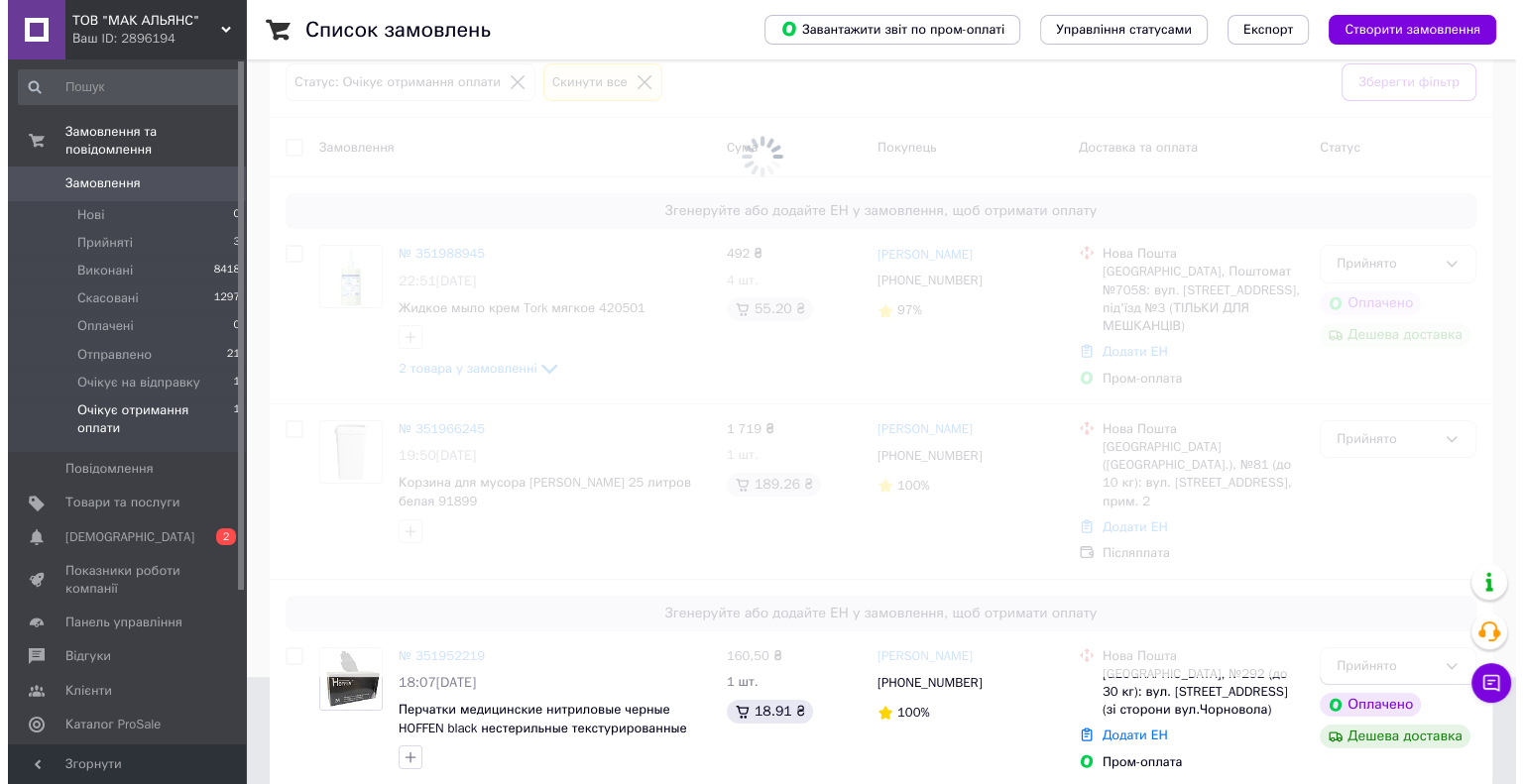 scroll, scrollTop: 0, scrollLeft: 0, axis: both 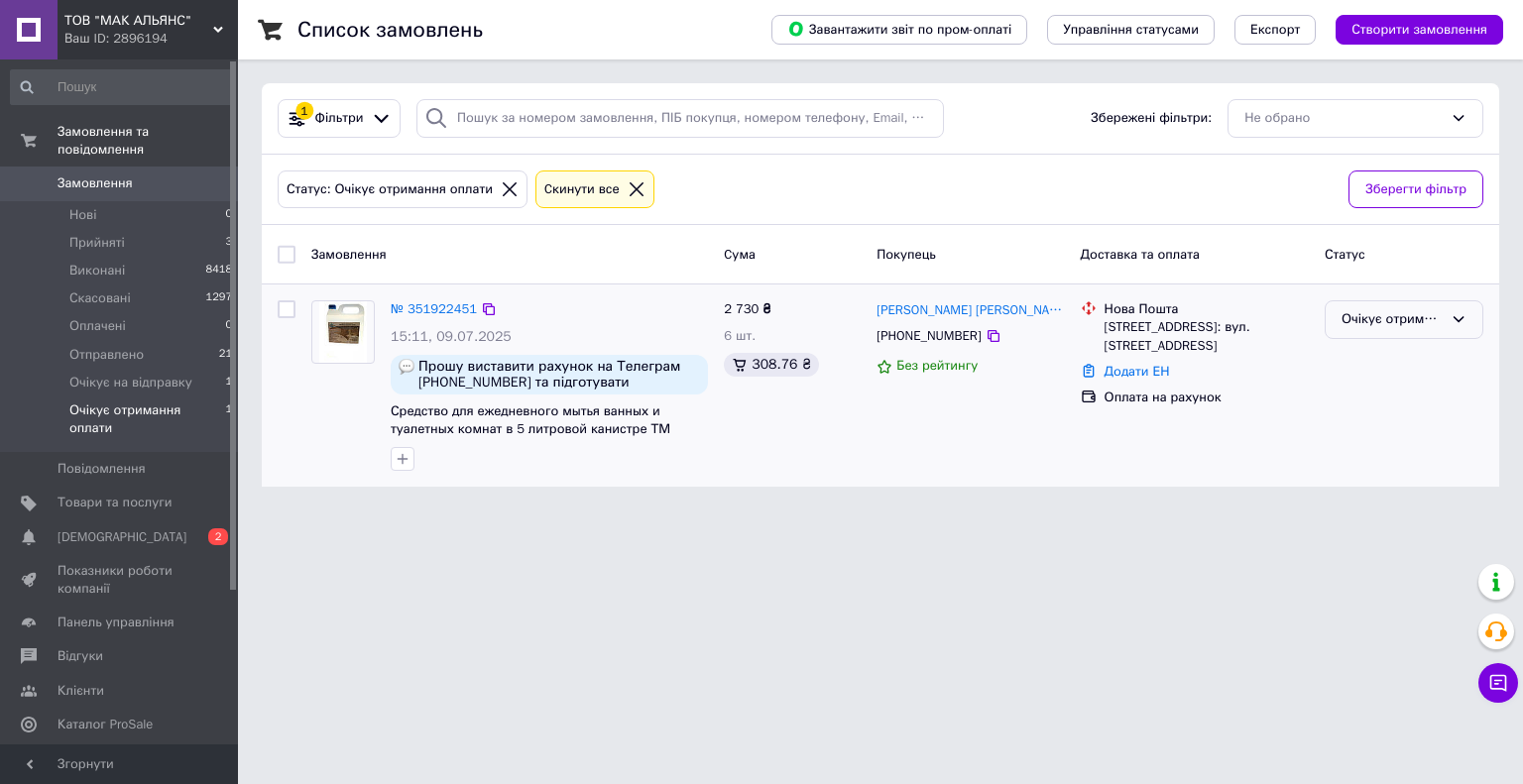 click on "Очікує отримання оплати" at bounding box center [1392, 319] 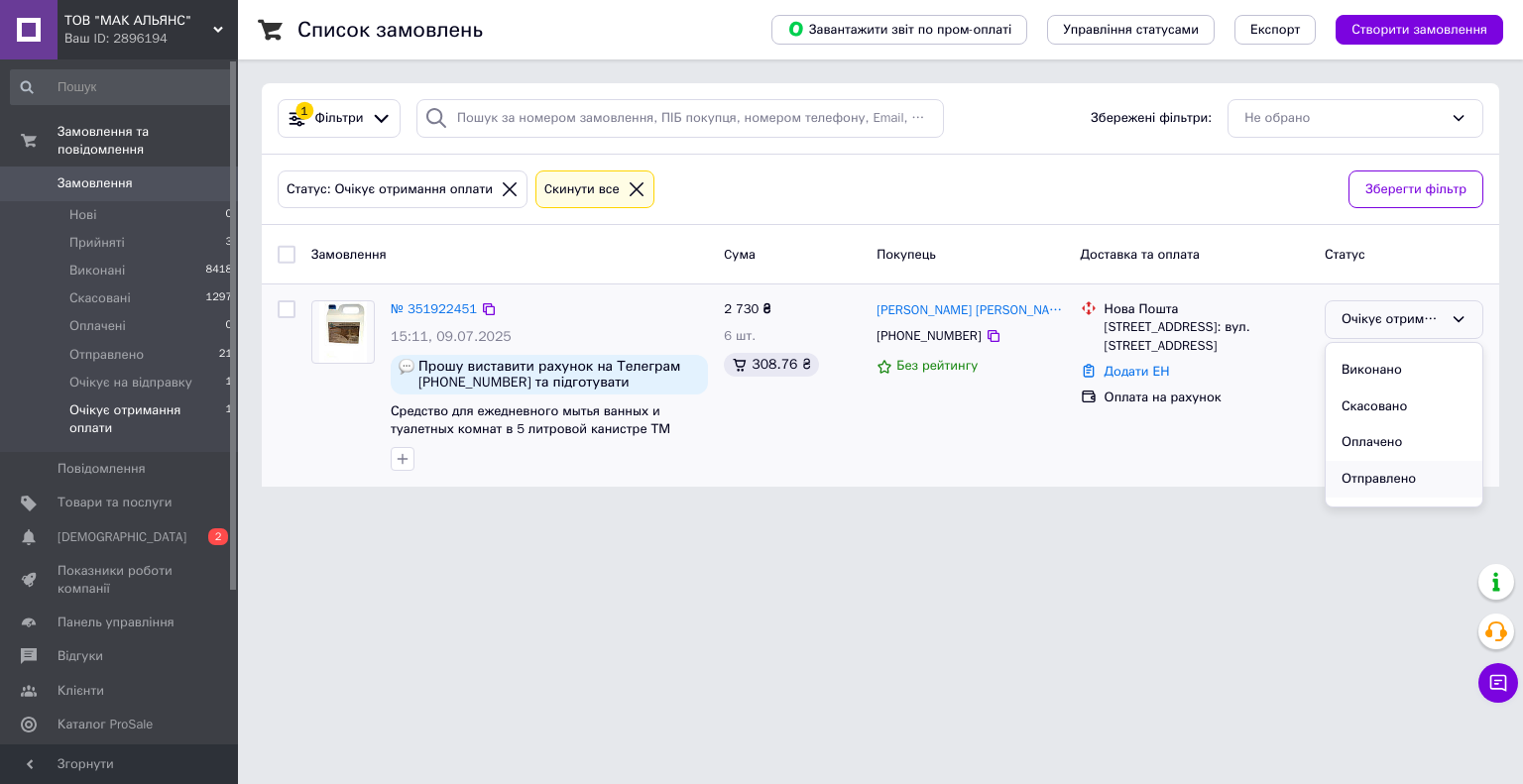 scroll, scrollTop: 53, scrollLeft: 0, axis: vertical 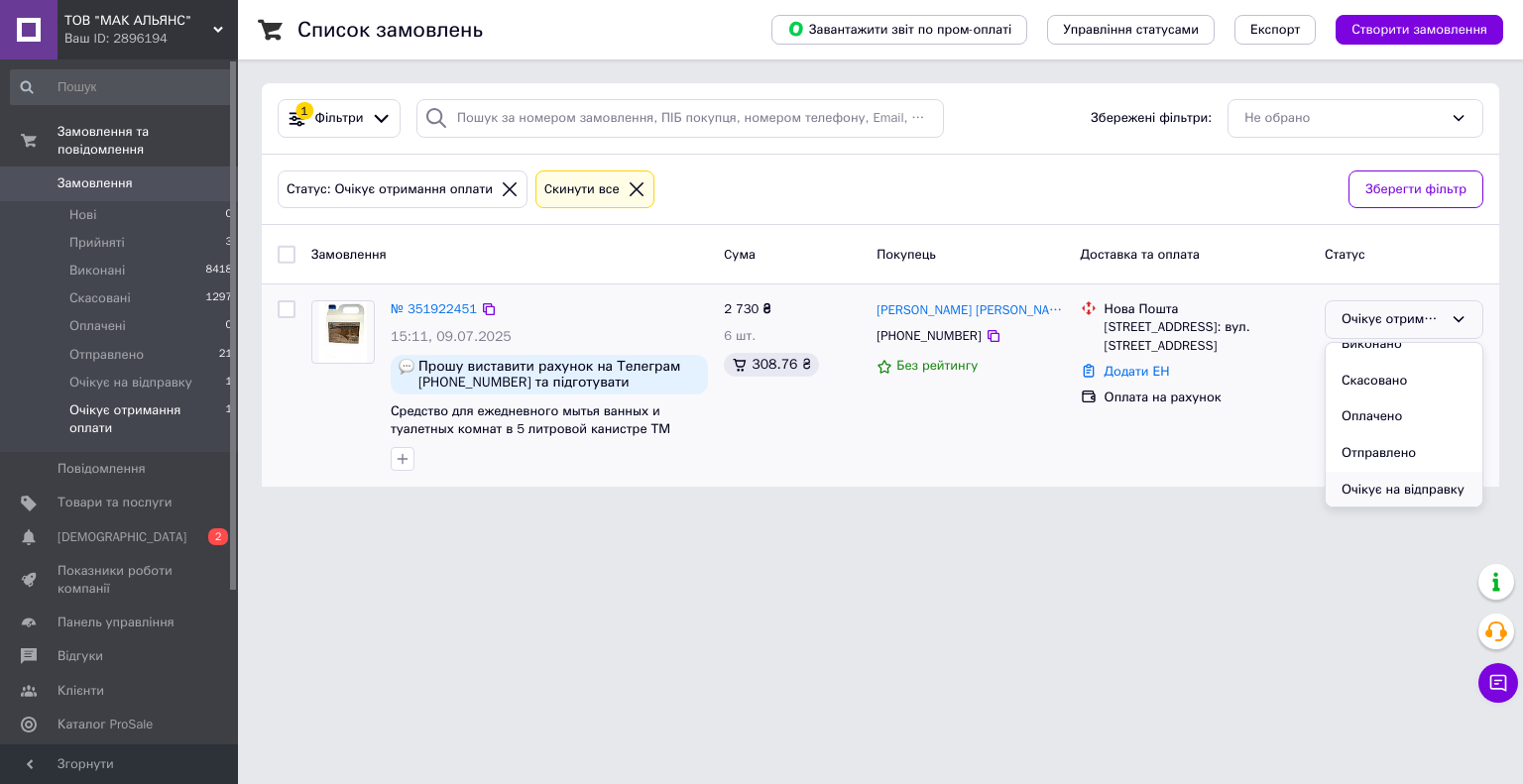 click on "Очікує на відправку" at bounding box center (1404, 490) 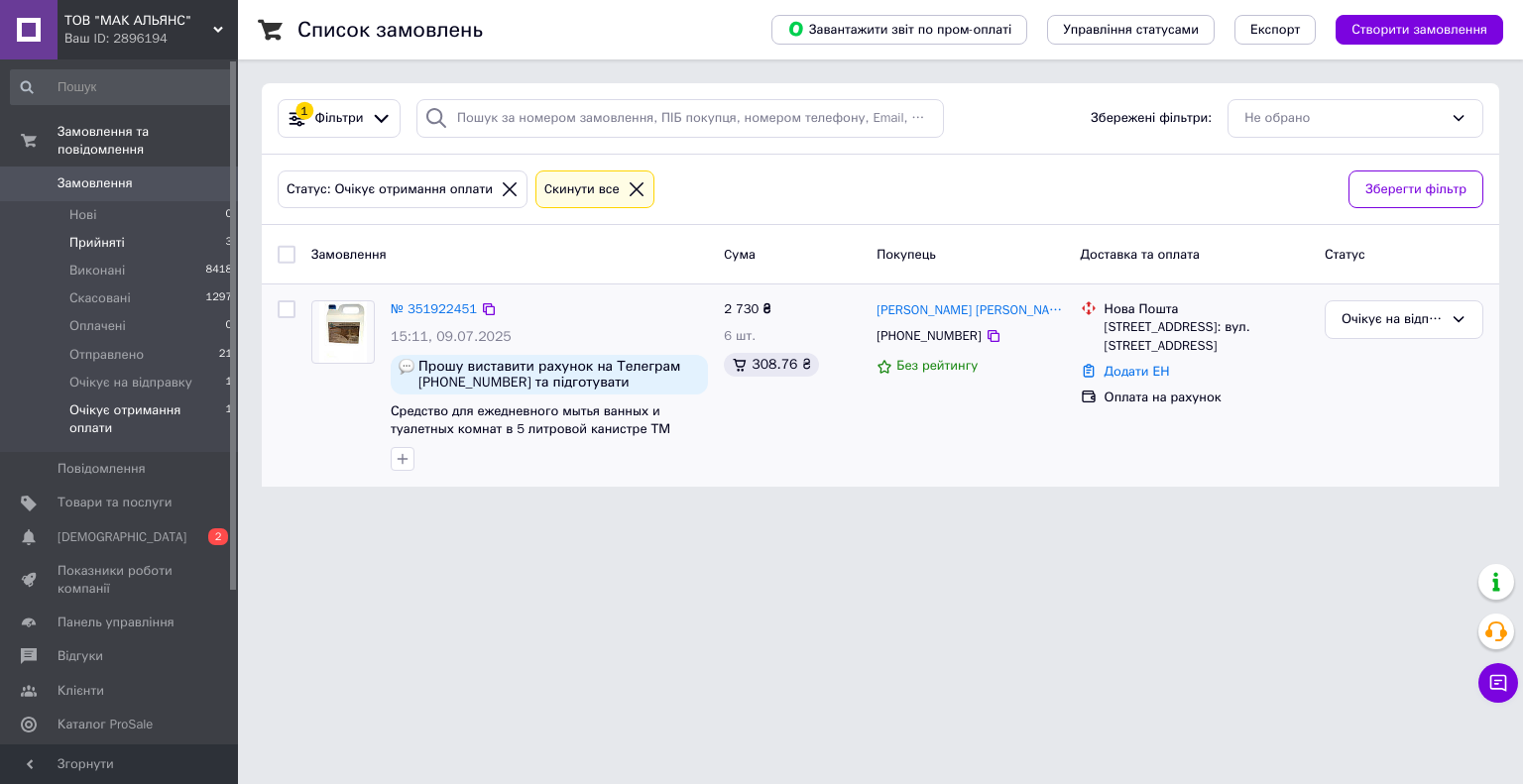 click on "Прийняті" at bounding box center (97, 243) 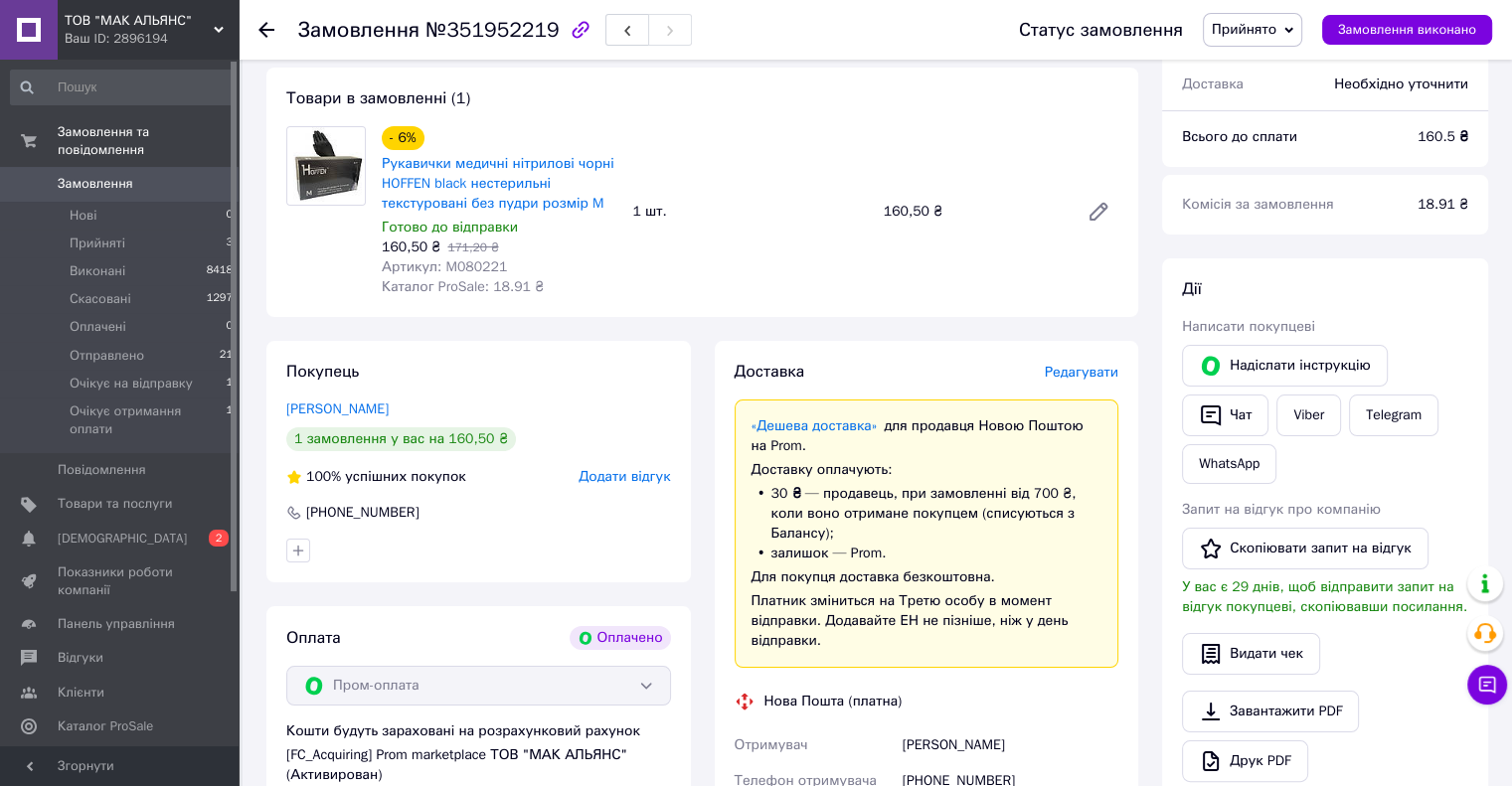 scroll, scrollTop: 0, scrollLeft: 0, axis: both 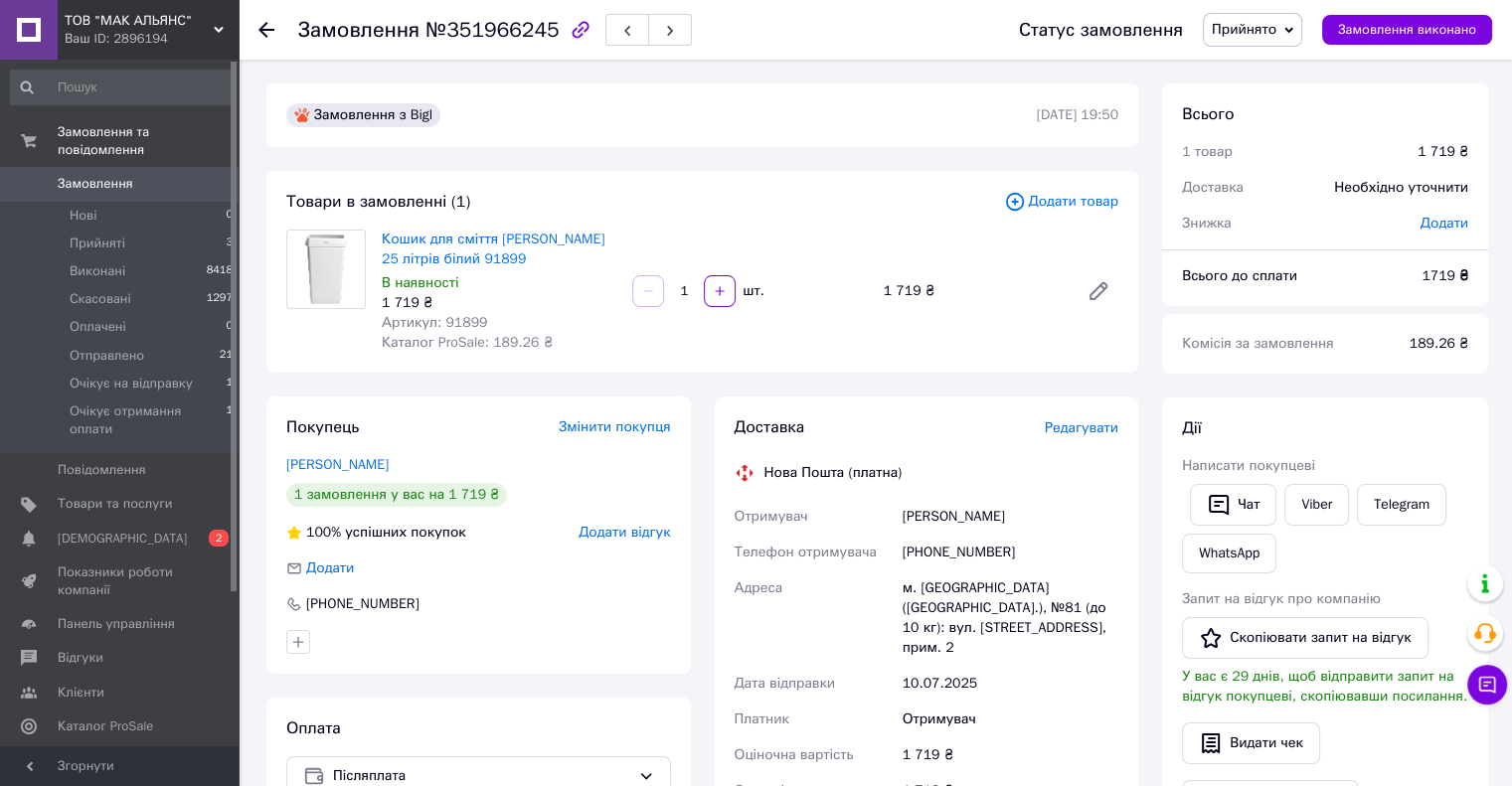 click on "Артикул: 91899" at bounding box center (434, 322) 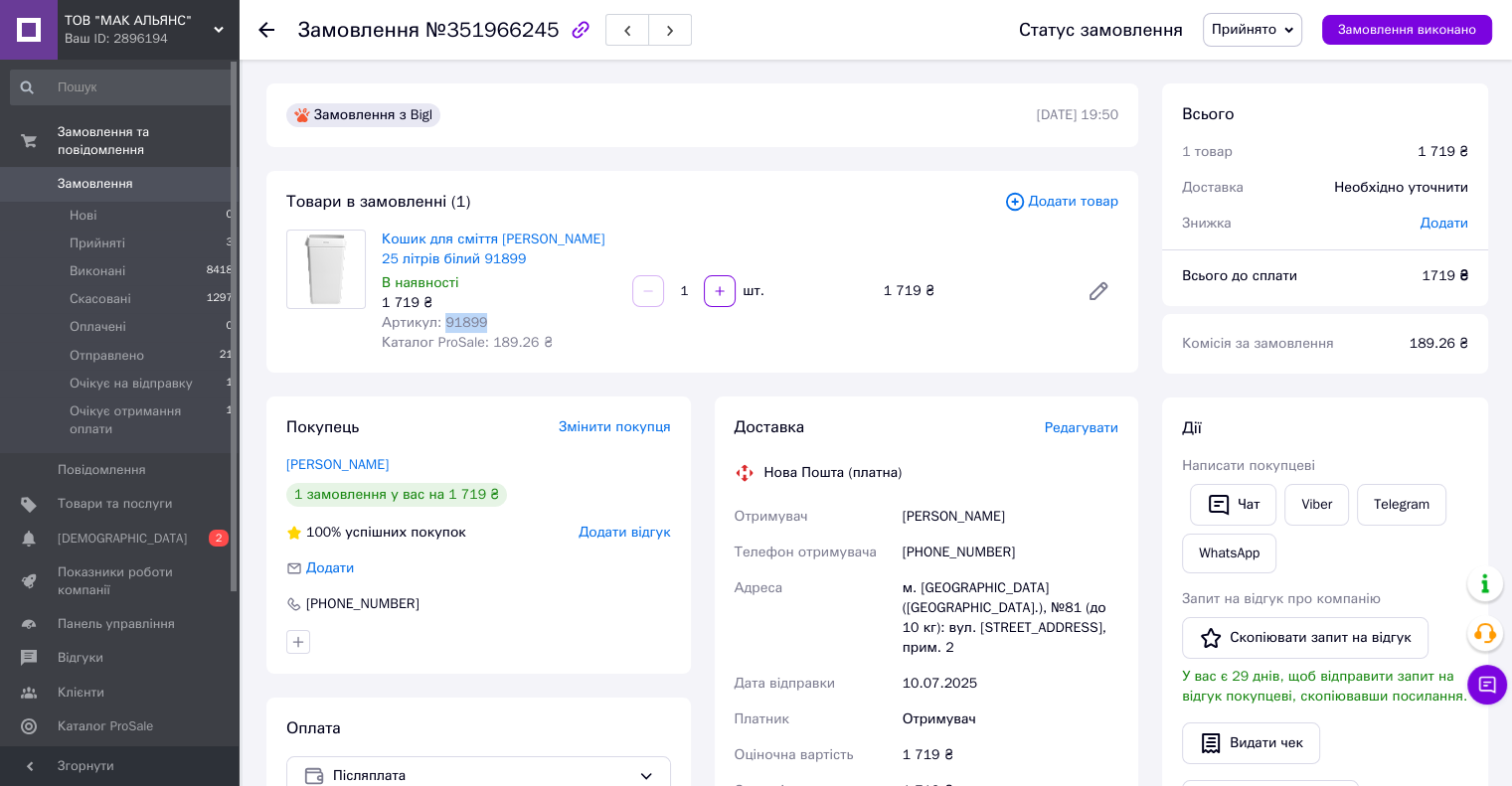click on "Артикул: 91899" at bounding box center (434, 322) 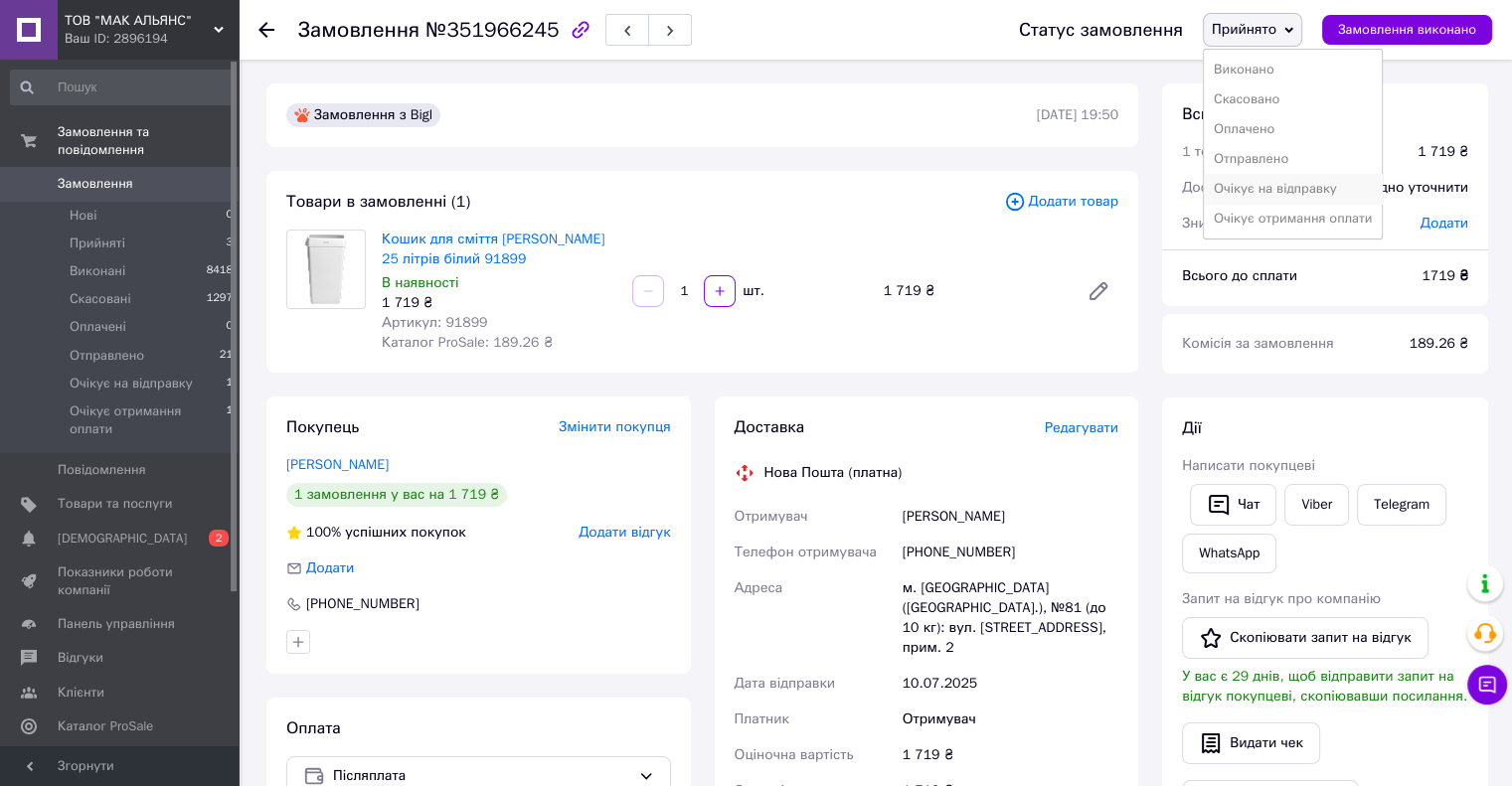 click on "Очікує на відправку" at bounding box center [1292, 189] 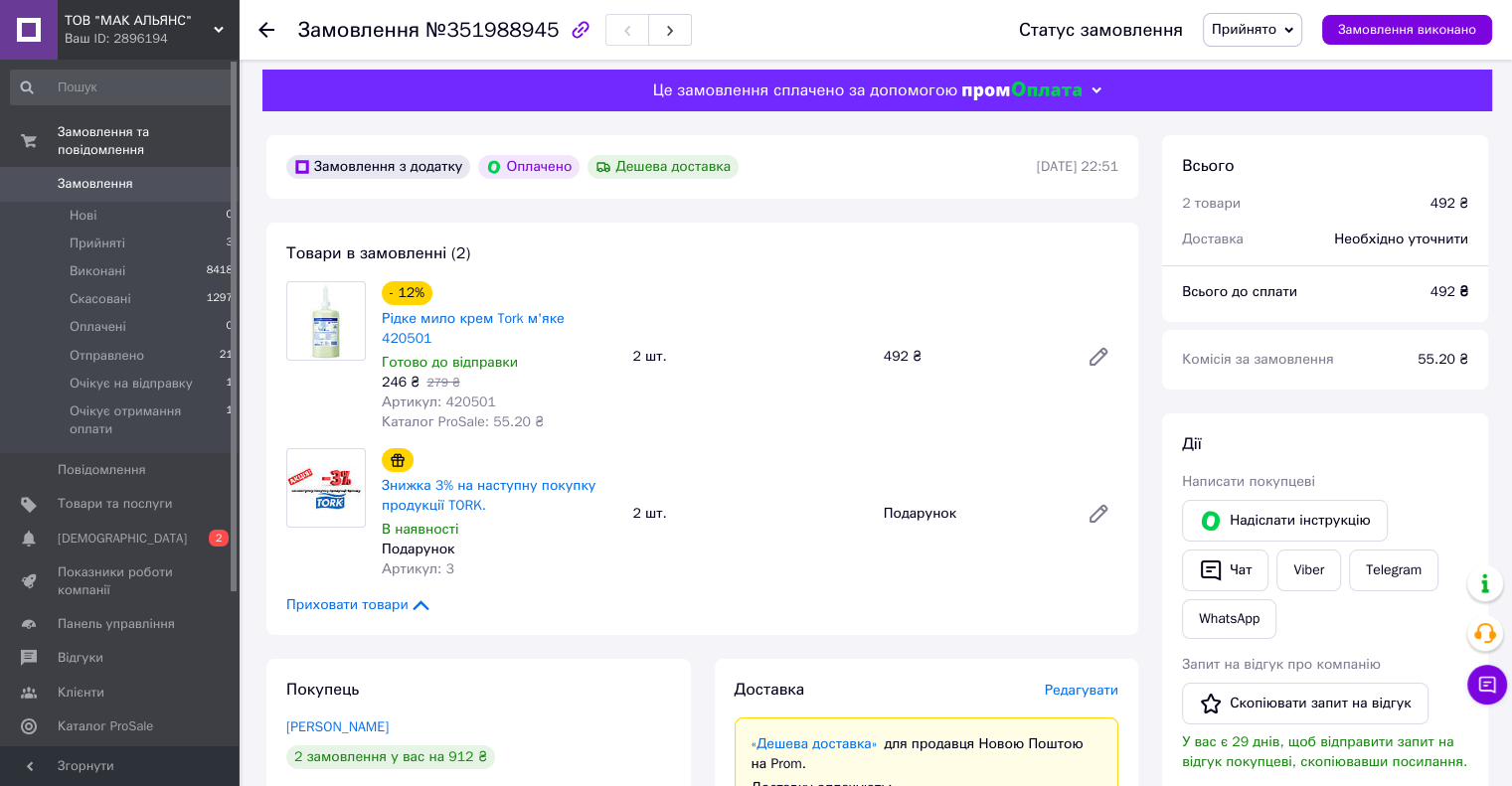 scroll, scrollTop: 0, scrollLeft: 0, axis: both 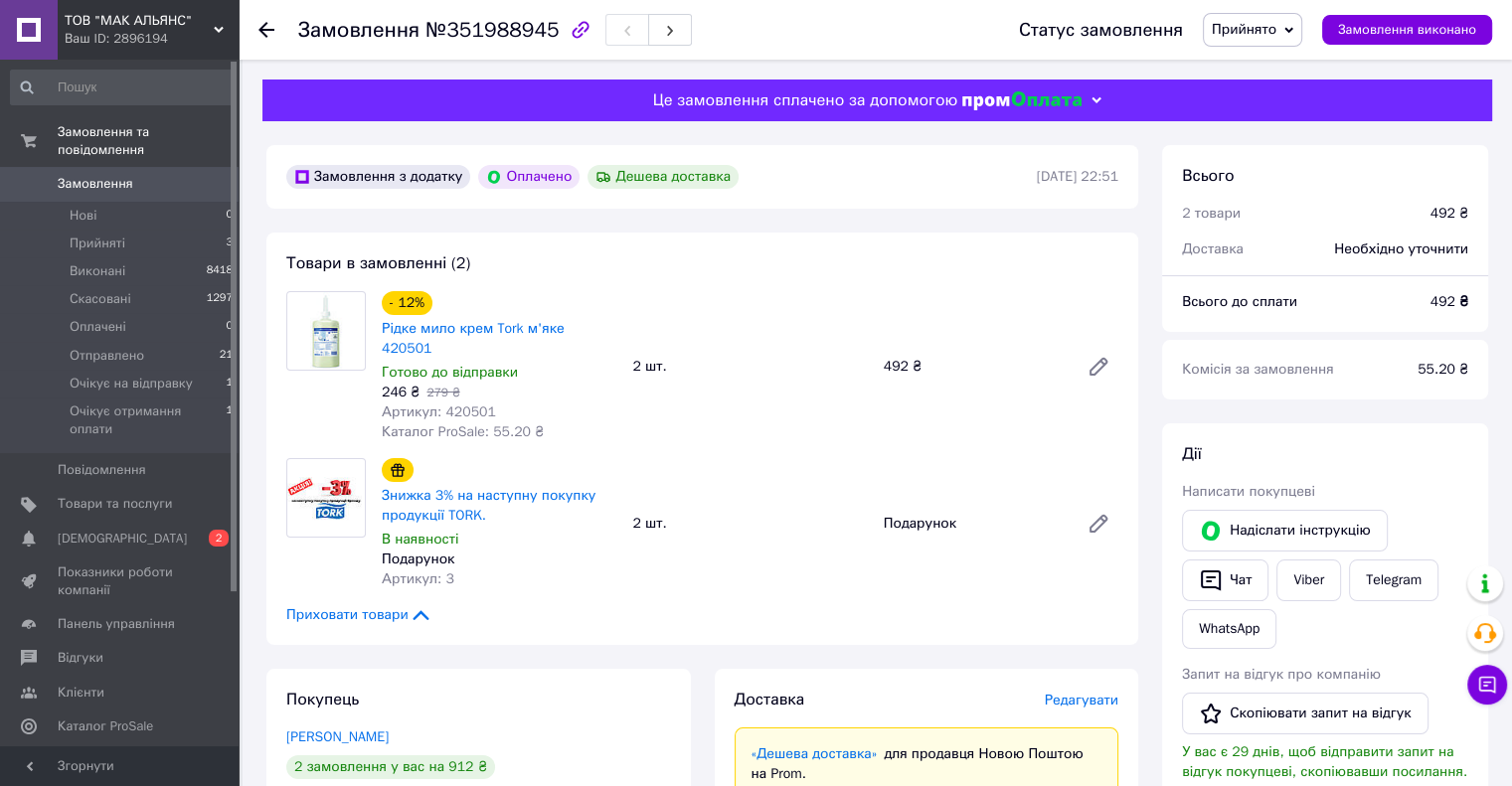 click on "Прийнято" at bounding box center [1244, 29] 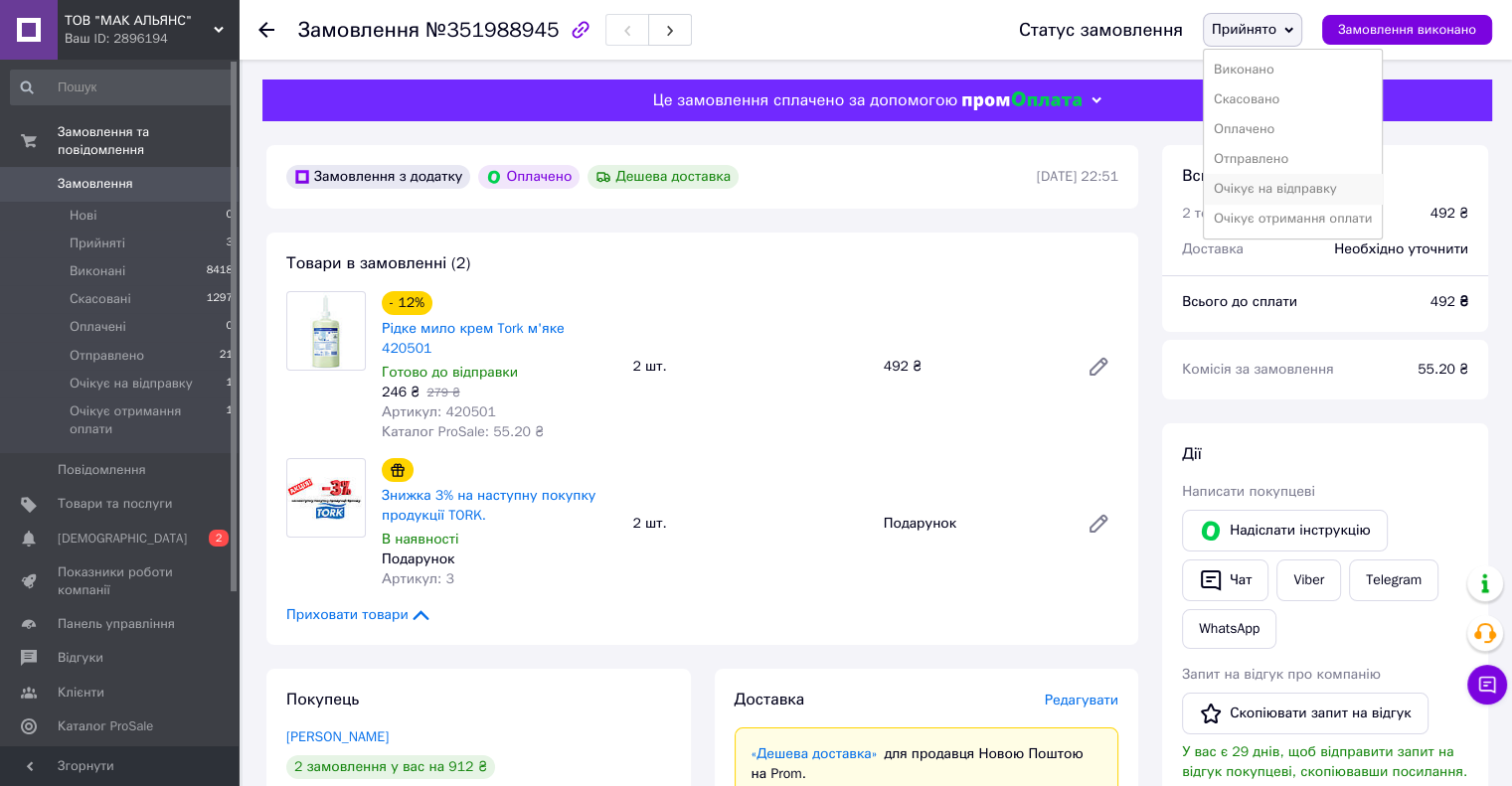 click on "Очікує на відправку" at bounding box center [1292, 189] 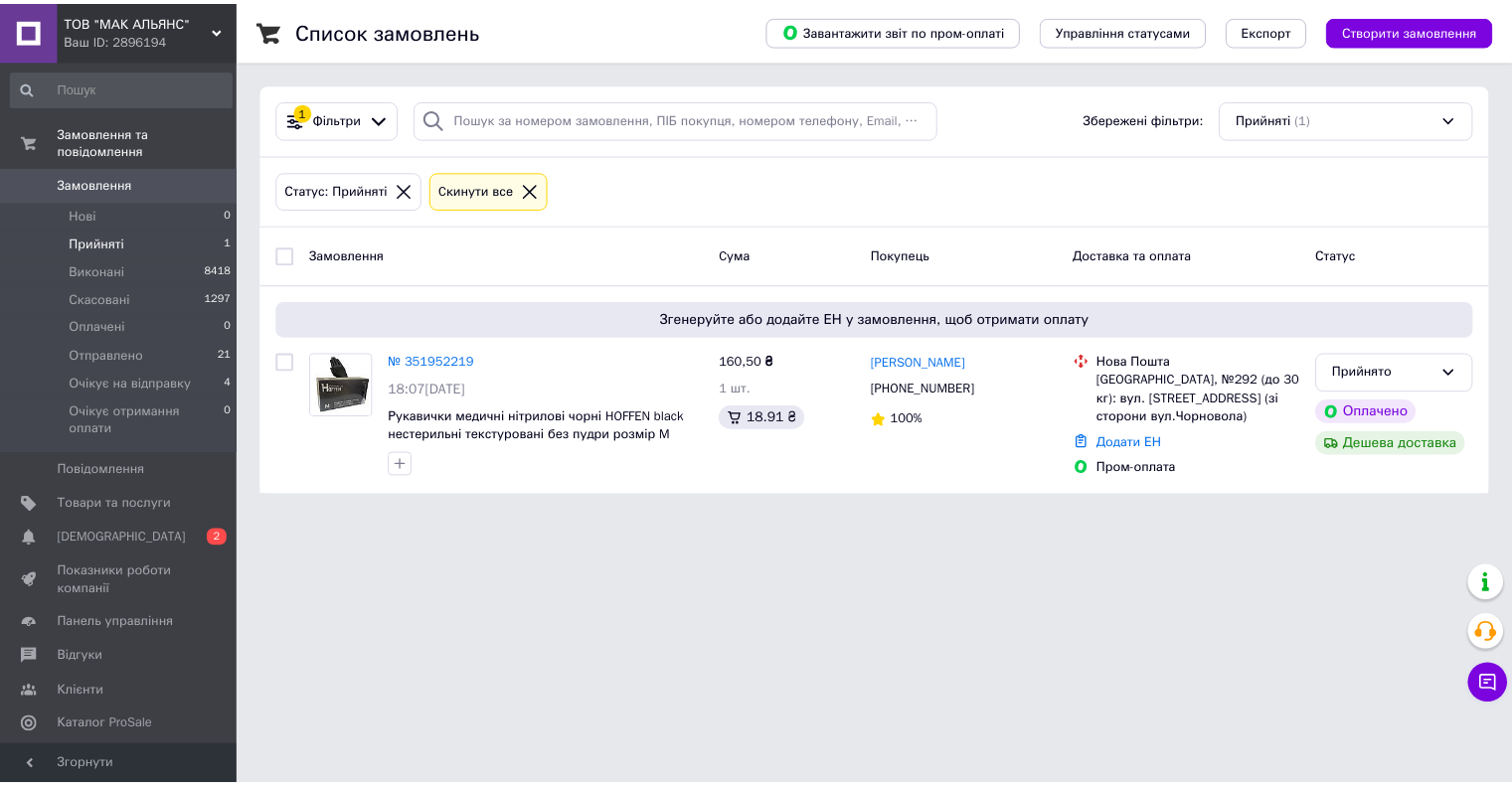 scroll, scrollTop: 0, scrollLeft: 0, axis: both 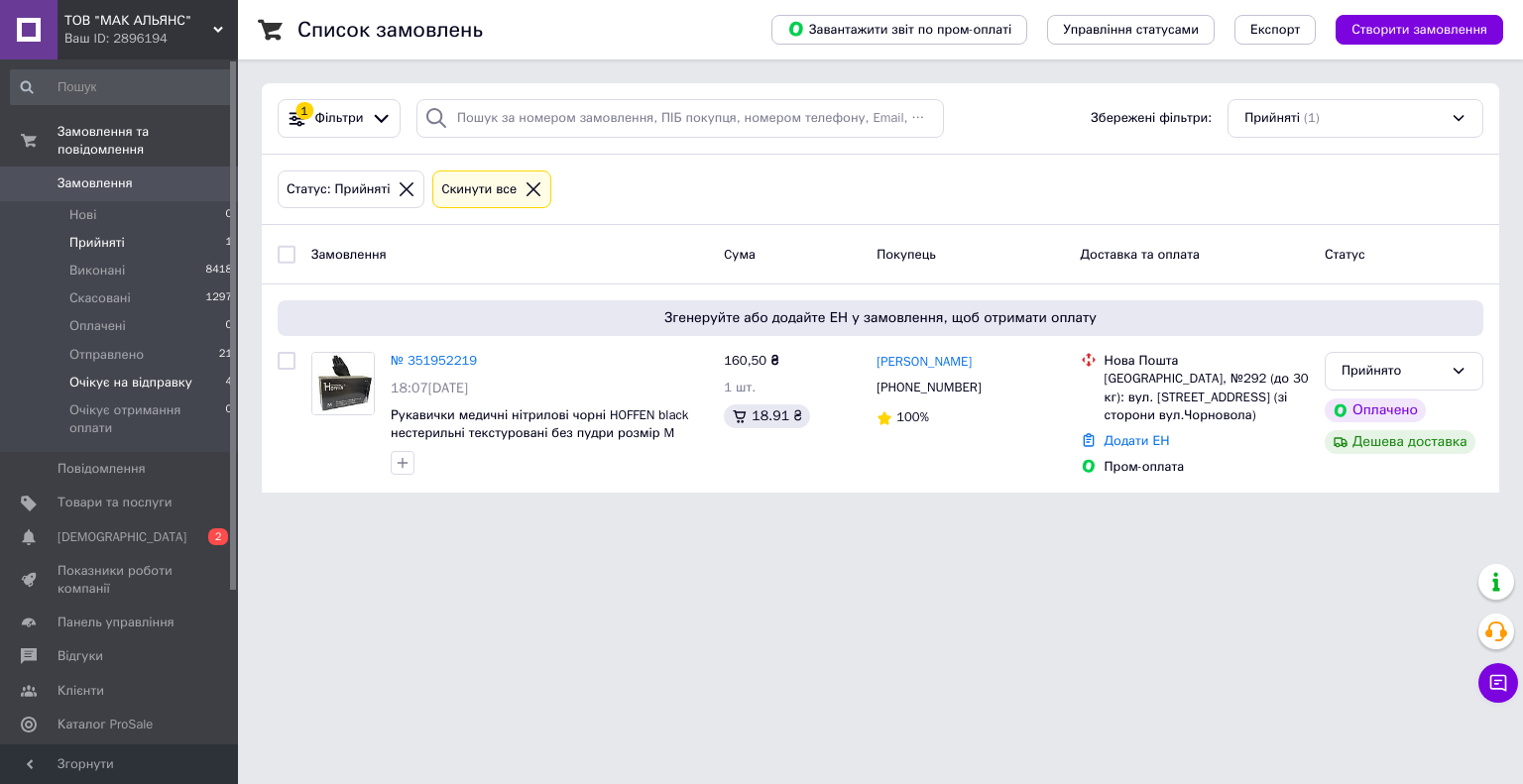 click on "Очікує на відправку 4" at bounding box center (122, 383) 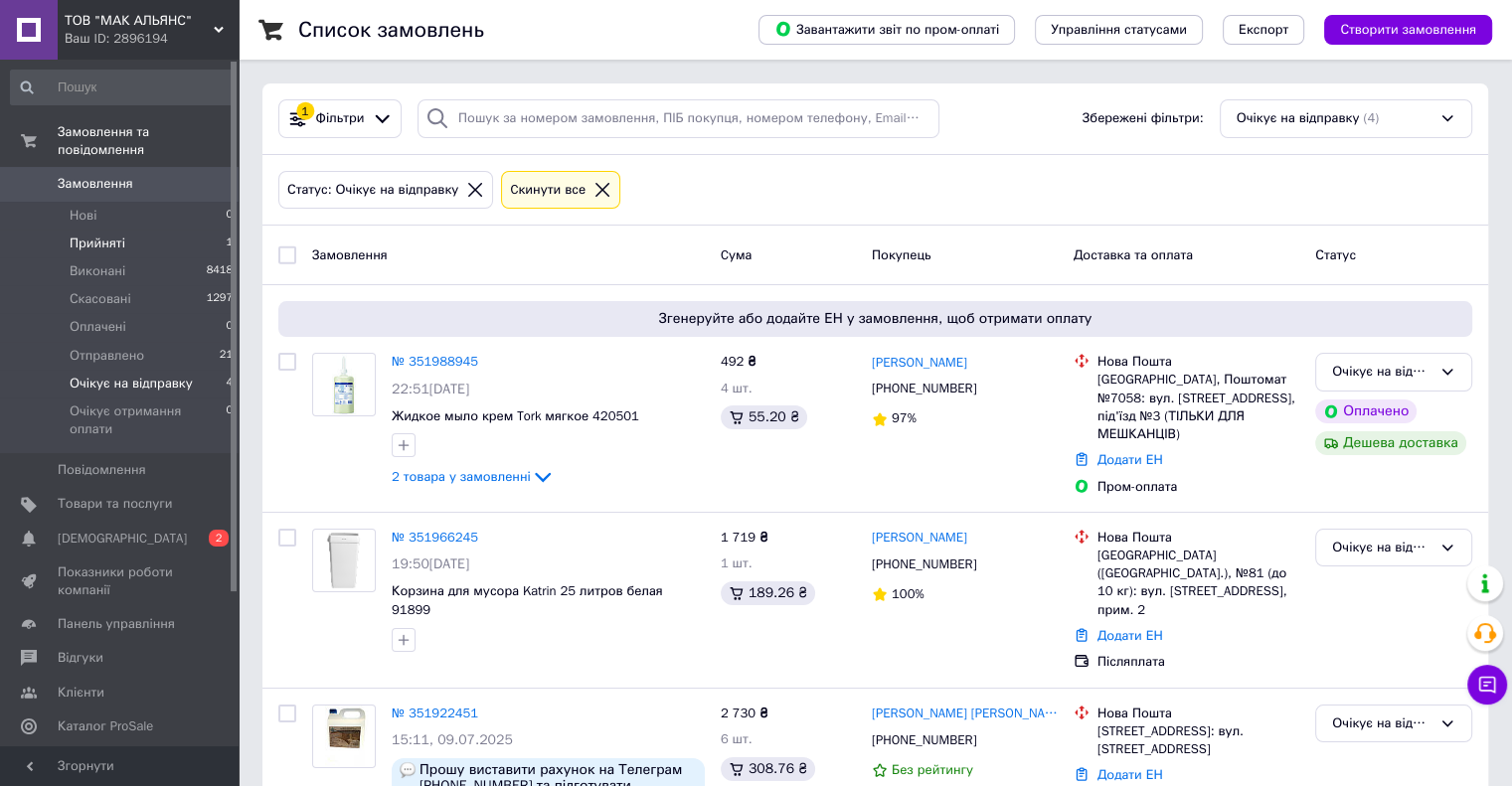 click on "Прийняті" at bounding box center (97, 243) 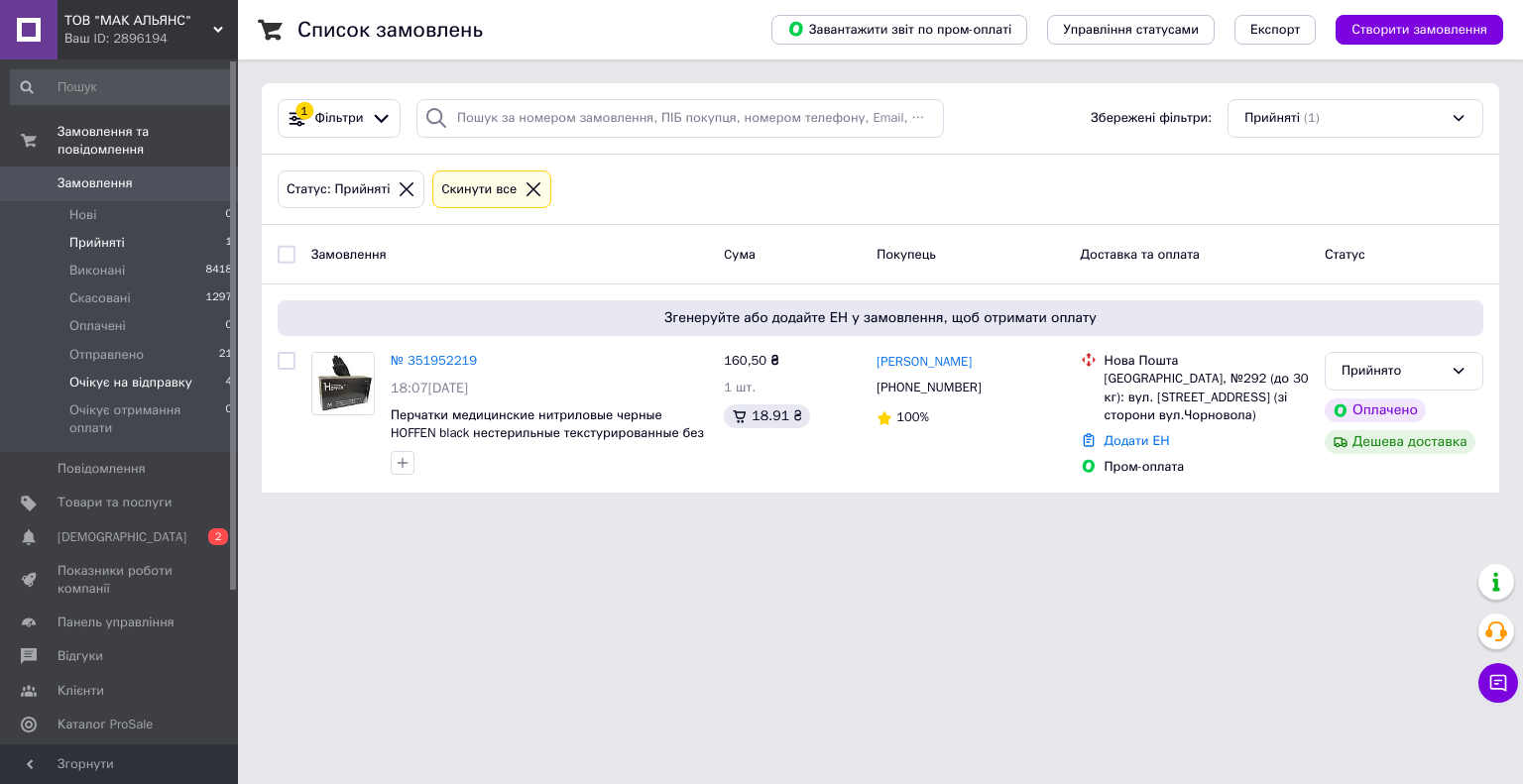 click on "Очікує на відправку" at bounding box center [131, 383] 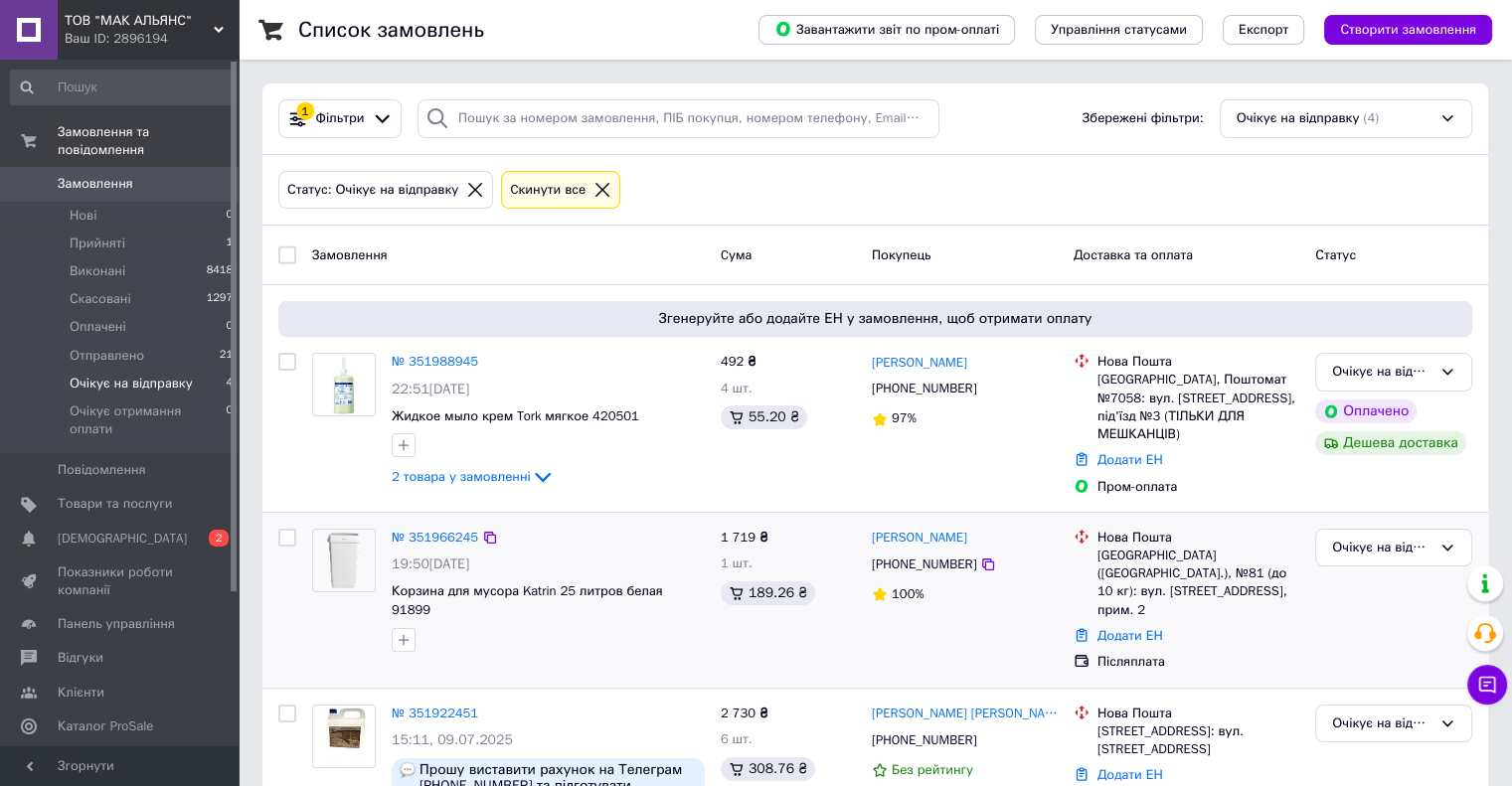 scroll, scrollTop: 199, scrollLeft: 0, axis: vertical 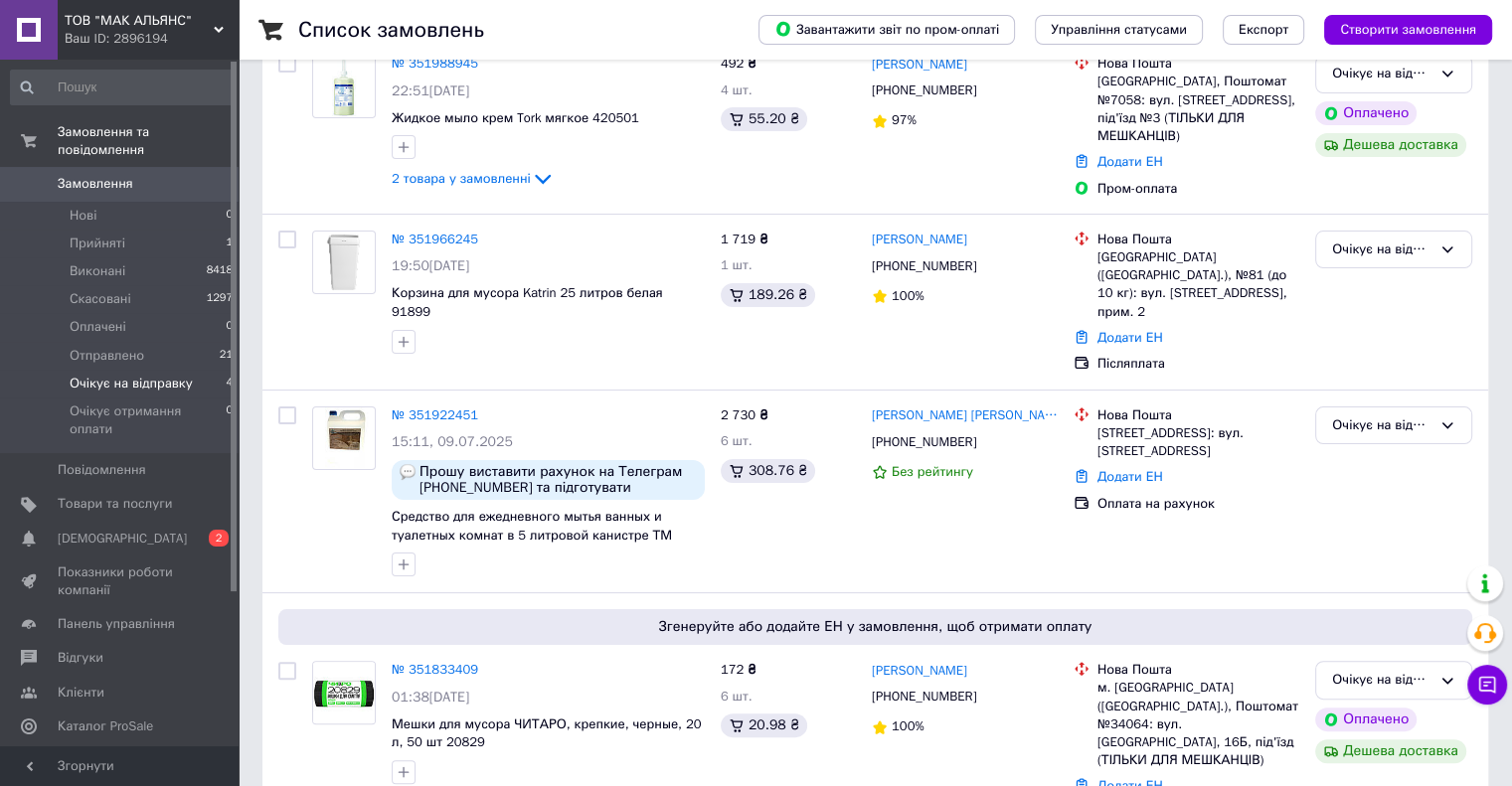 click on "Ваш ID: 2896194" at bounding box center (151, 39) 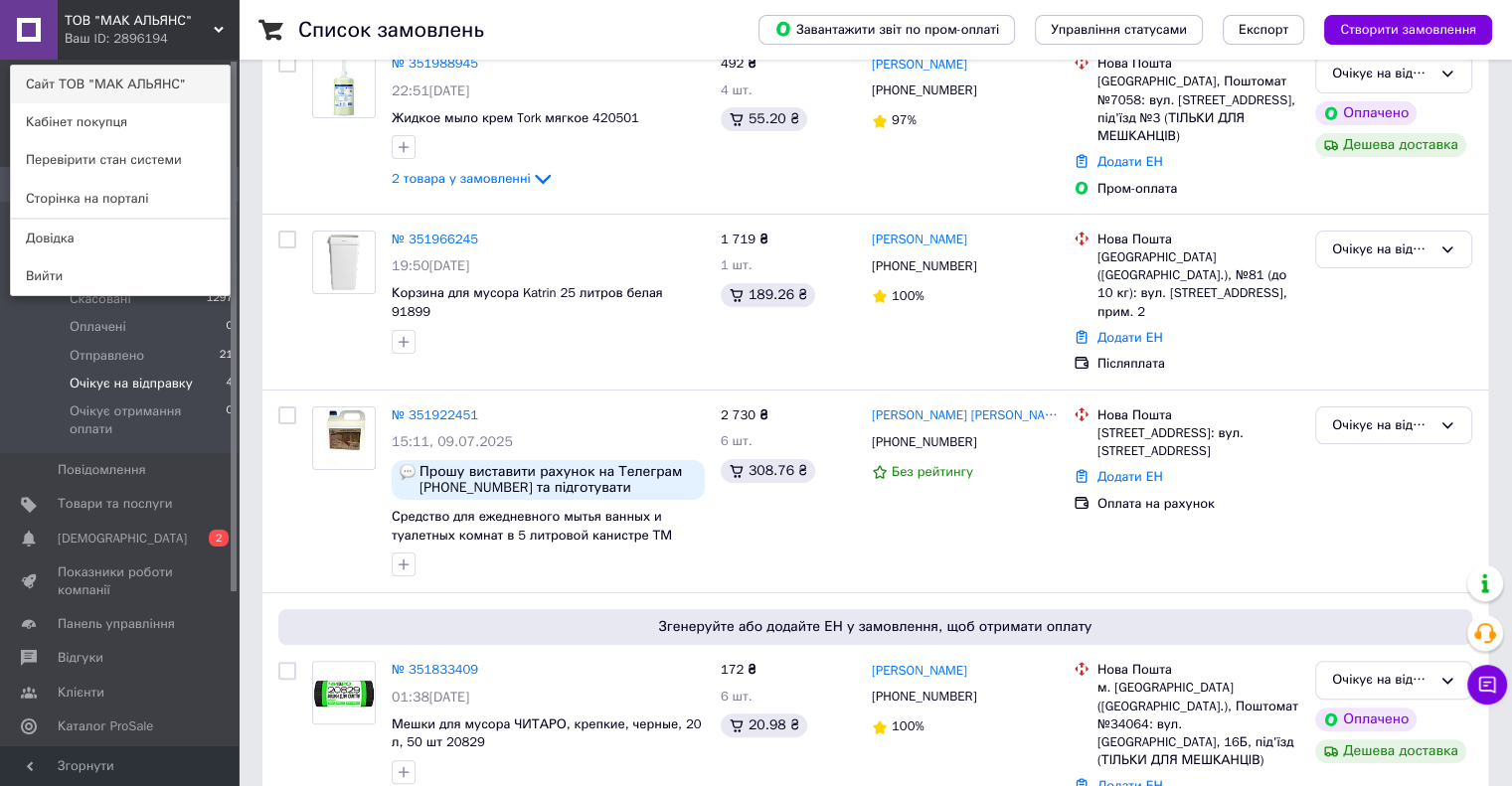click on "Сайт ТОВ "МАК АЛЬЯНС"" at bounding box center [120, 84] 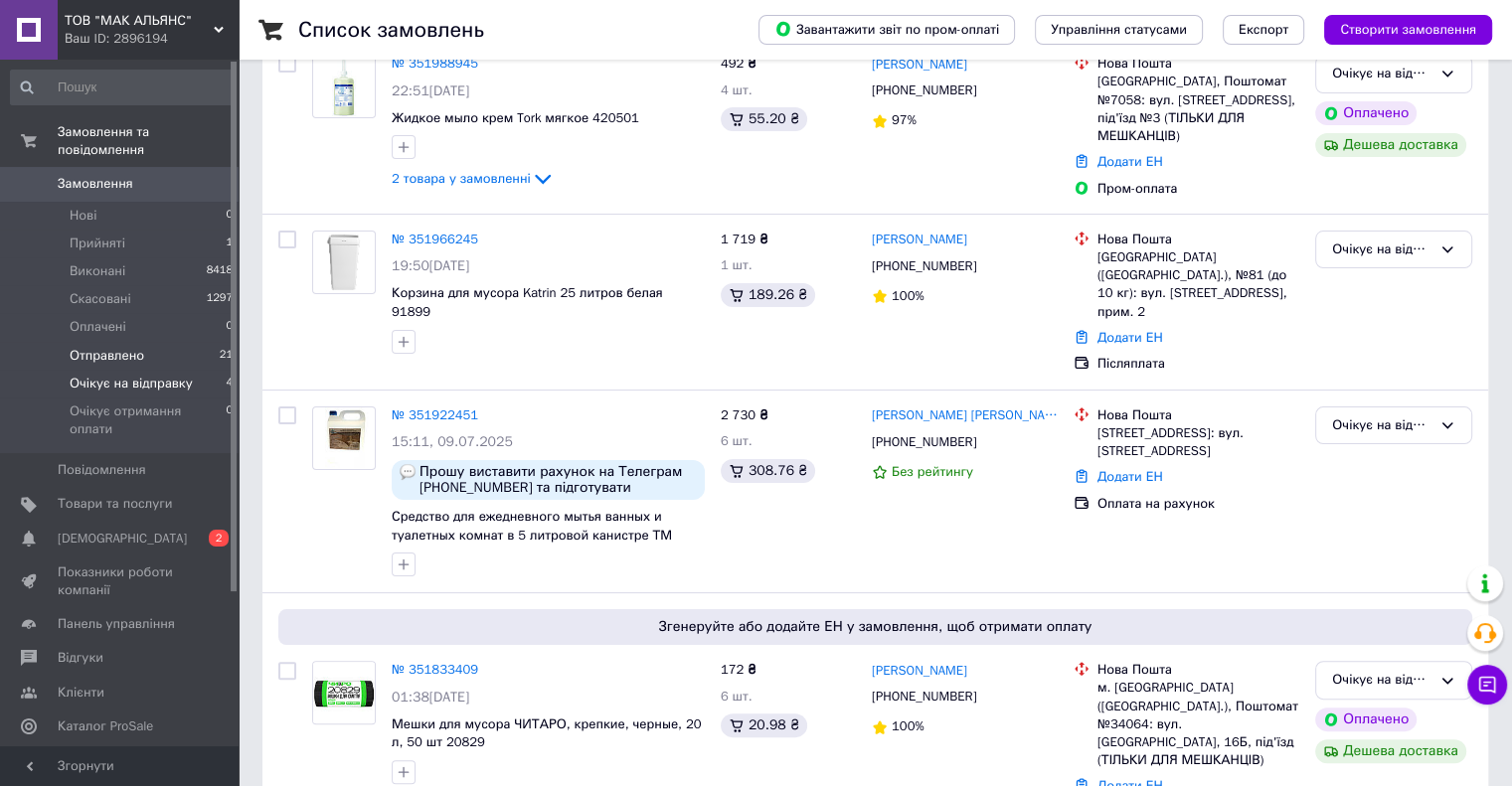 click on "Отправлено 21" at bounding box center (122, 356) 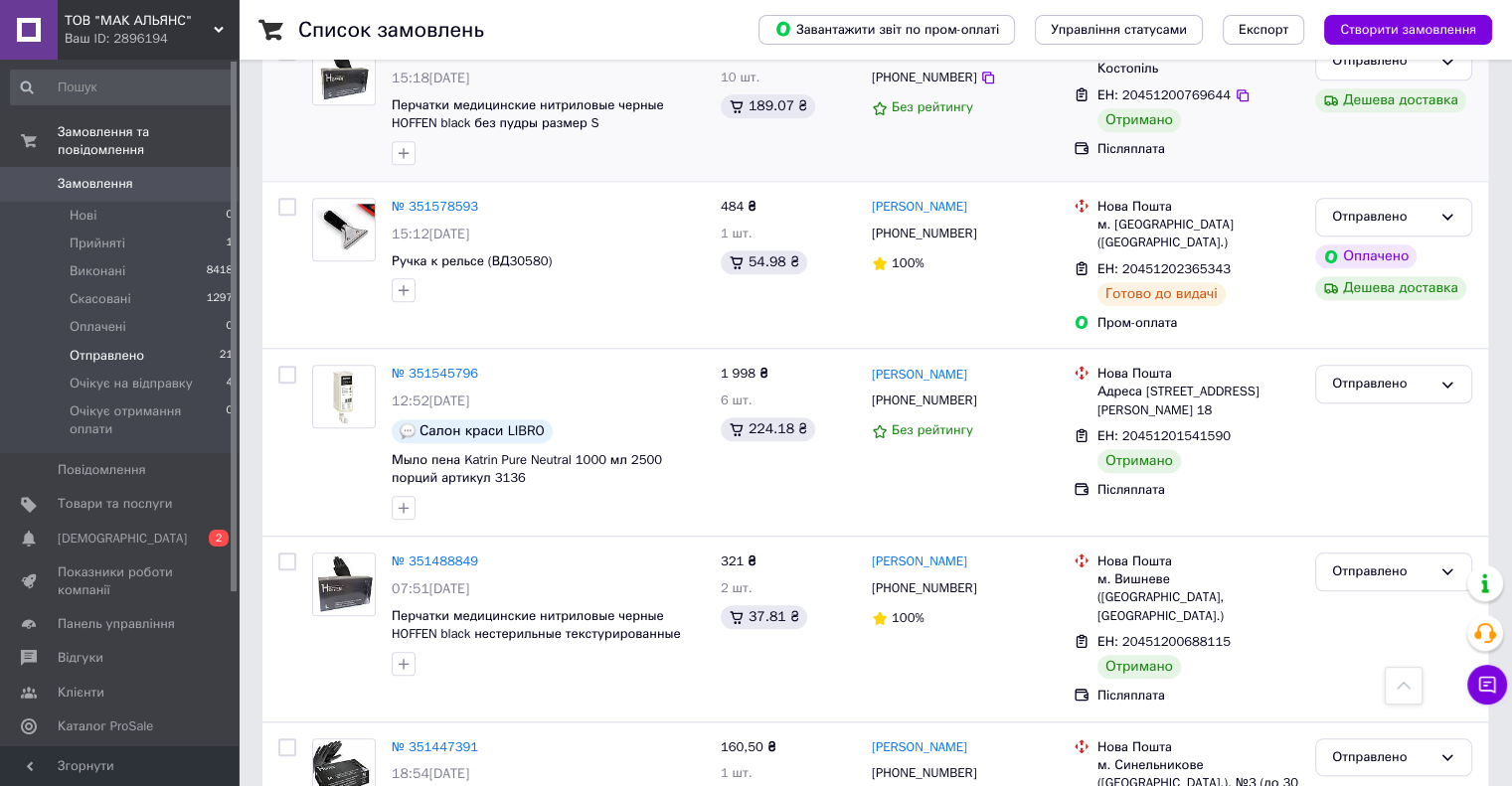 scroll, scrollTop: 1387, scrollLeft: 0, axis: vertical 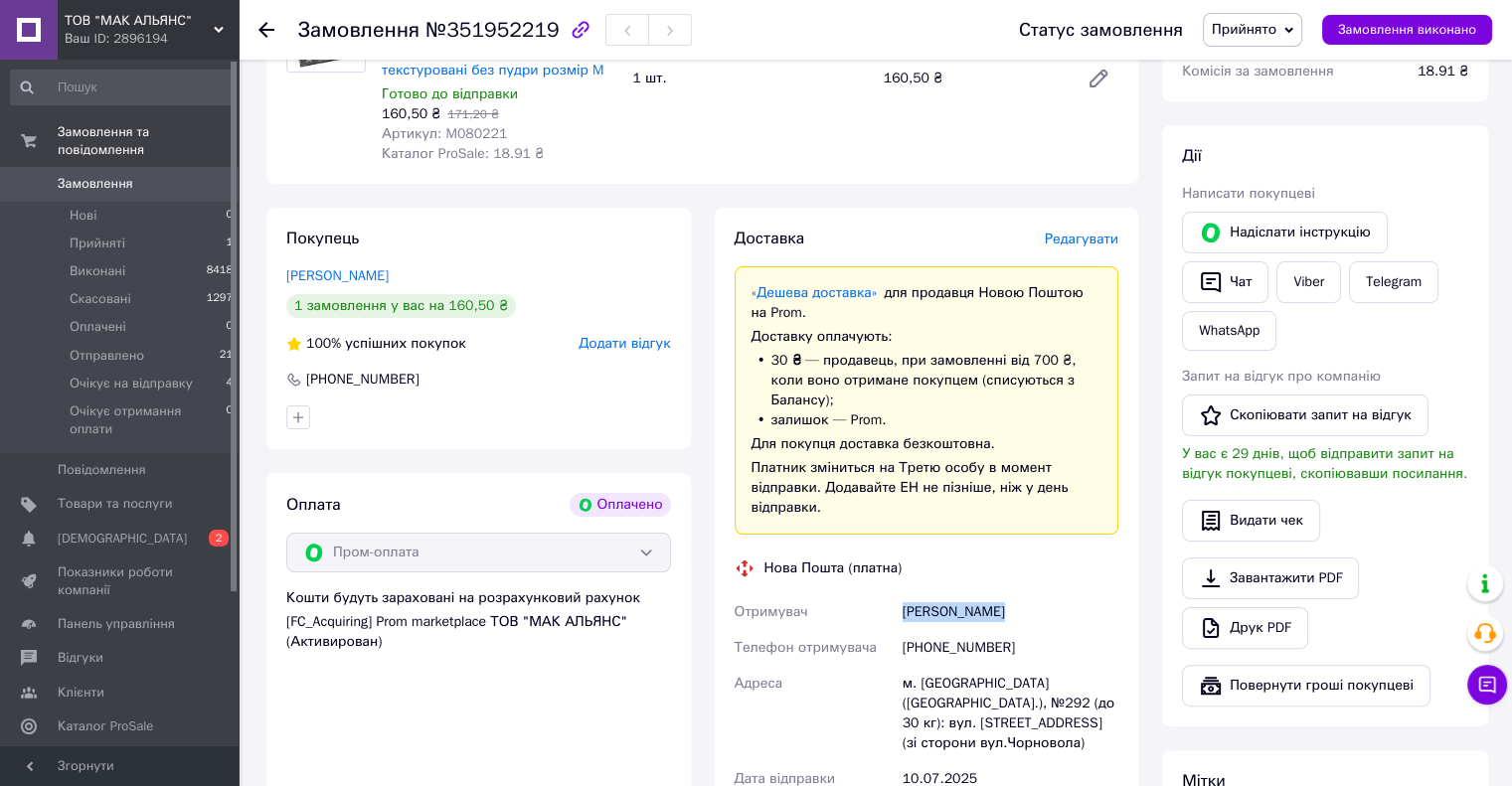 drag, startPoint x: 998, startPoint y: 591, endPoint x: 904, endPoint y: 587, distance: 94.085068 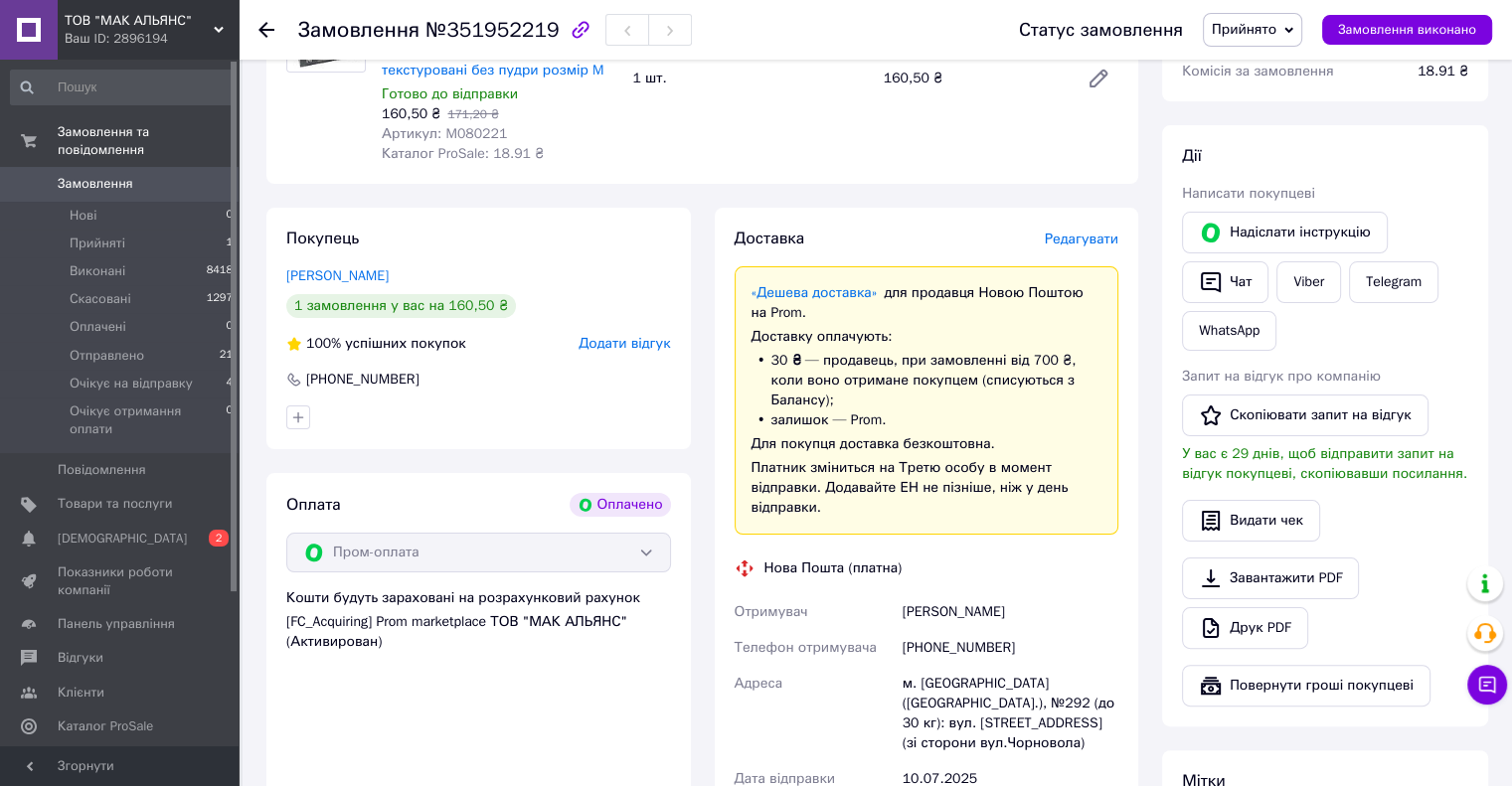 click on "Артикул: M080221" at bounding box center [444, 133] 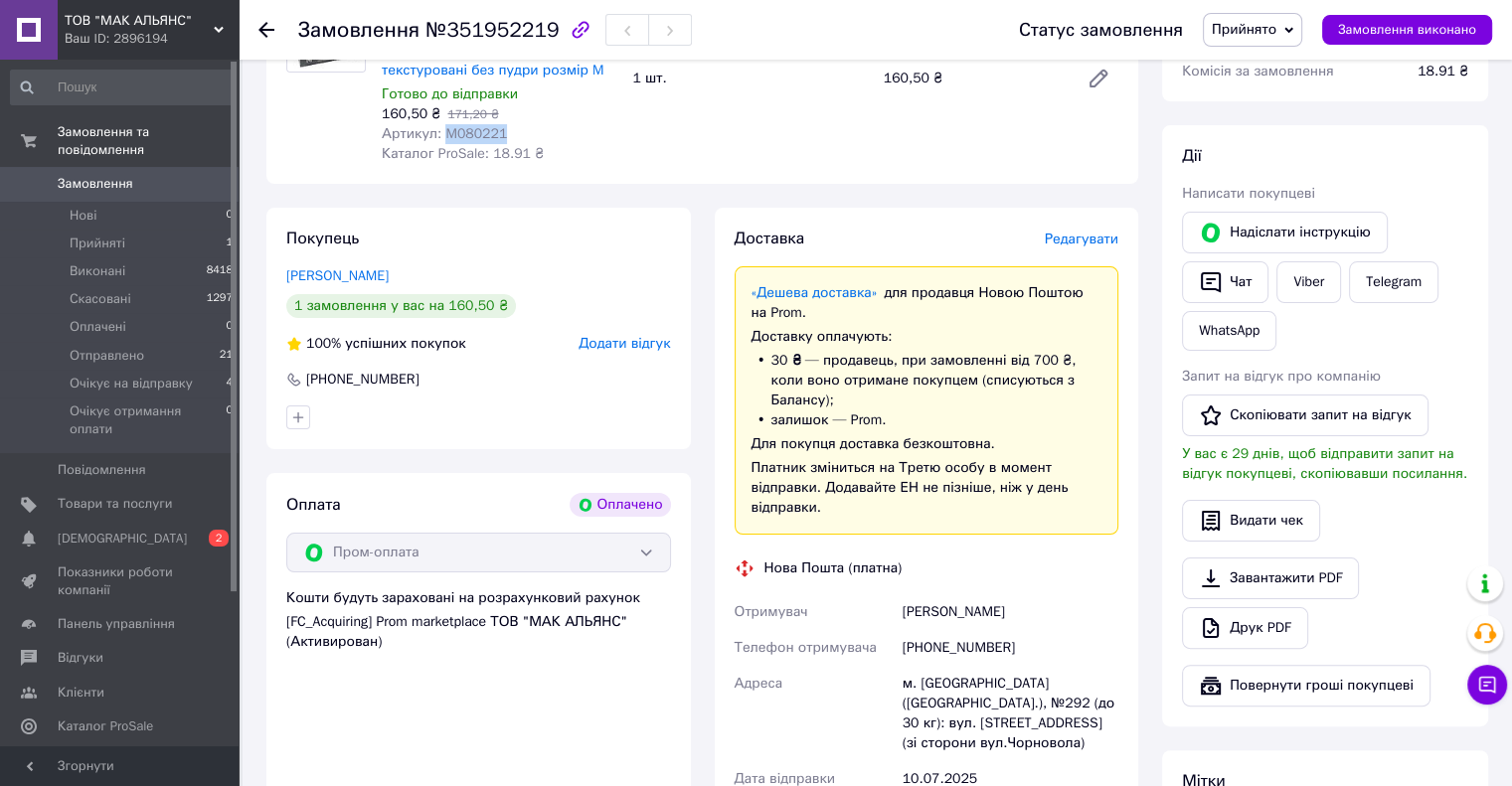 click on "Артикул: M080221" at bounding box center [444, 133] 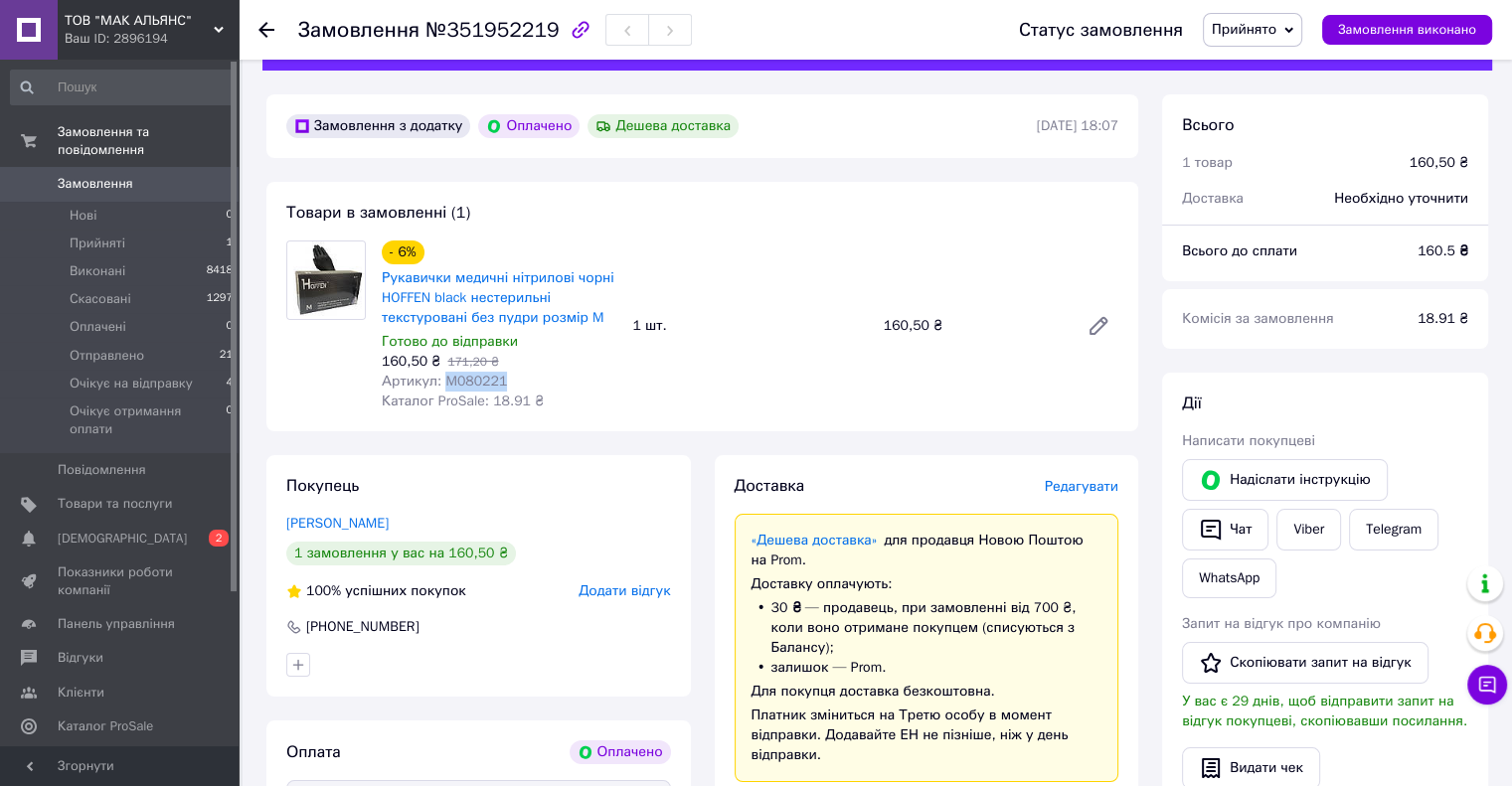 scroll, scrollTop: 99, scrollLeft: 0, axis: vertical 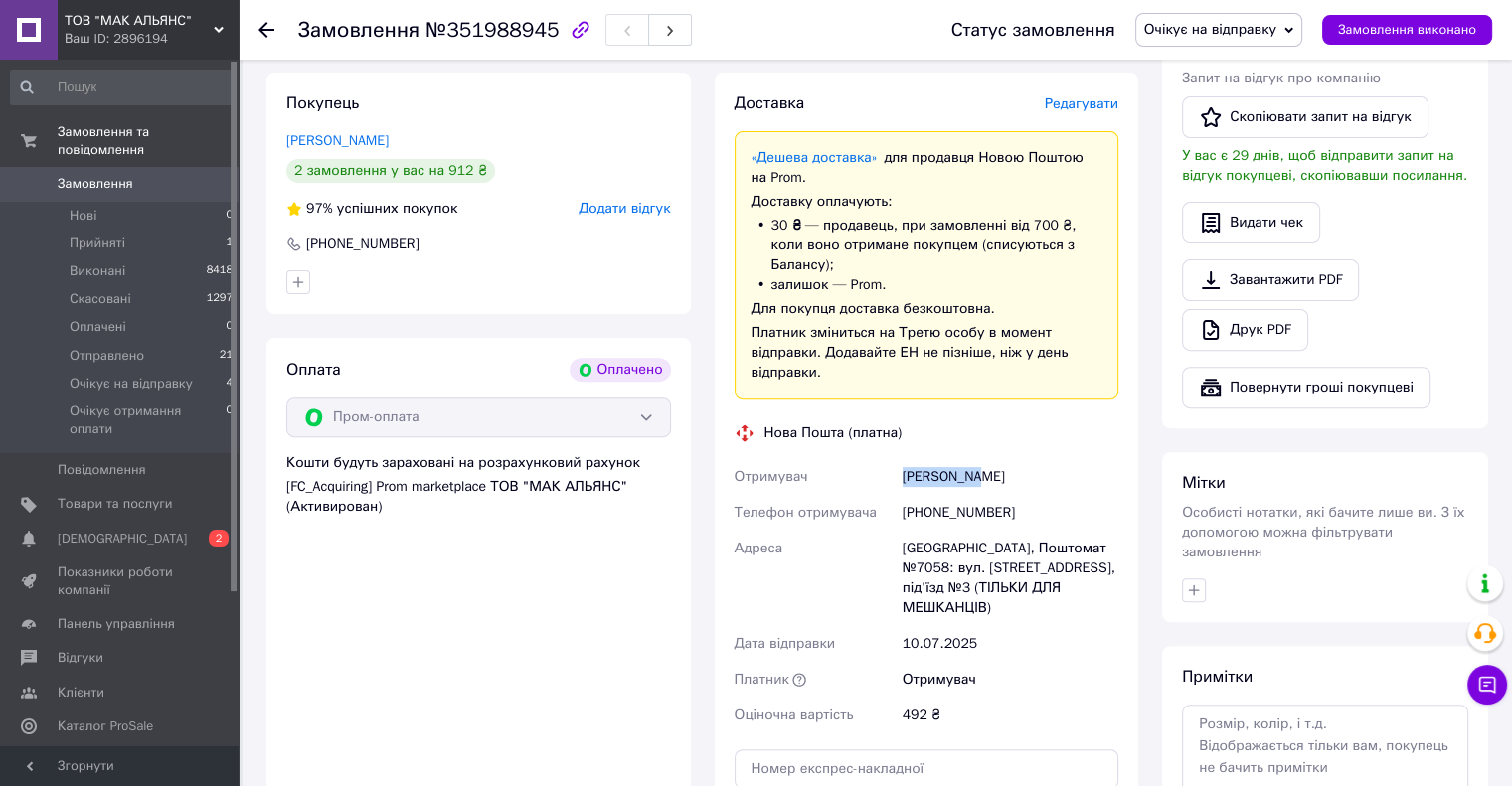 drag, startPoint x: 937, startPoint y: 447, endPoint x: 890, endPoint y: 451, distance: 47.169906 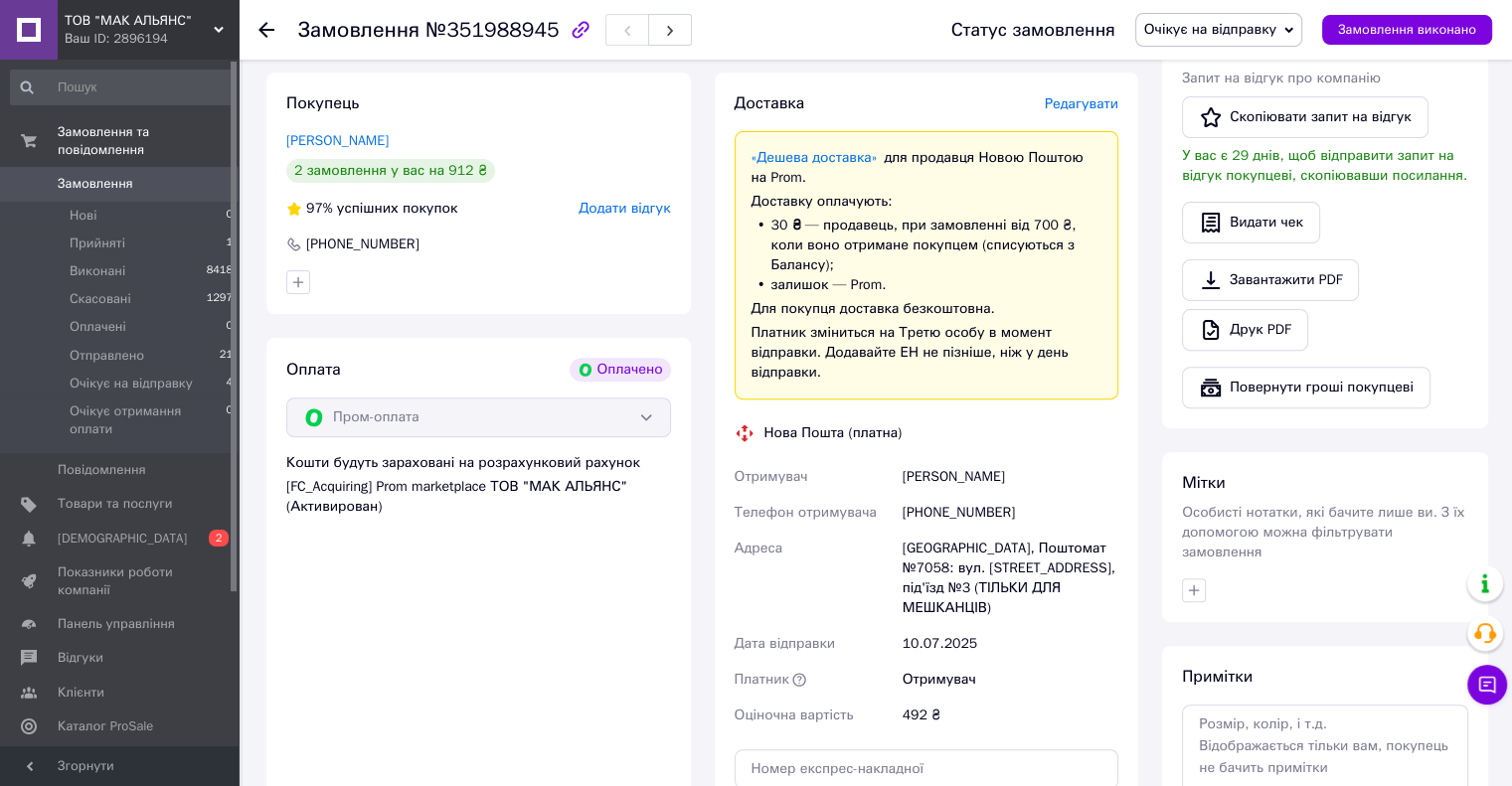 click on "Раднюк Денис" at bounding box center [1010, 477] 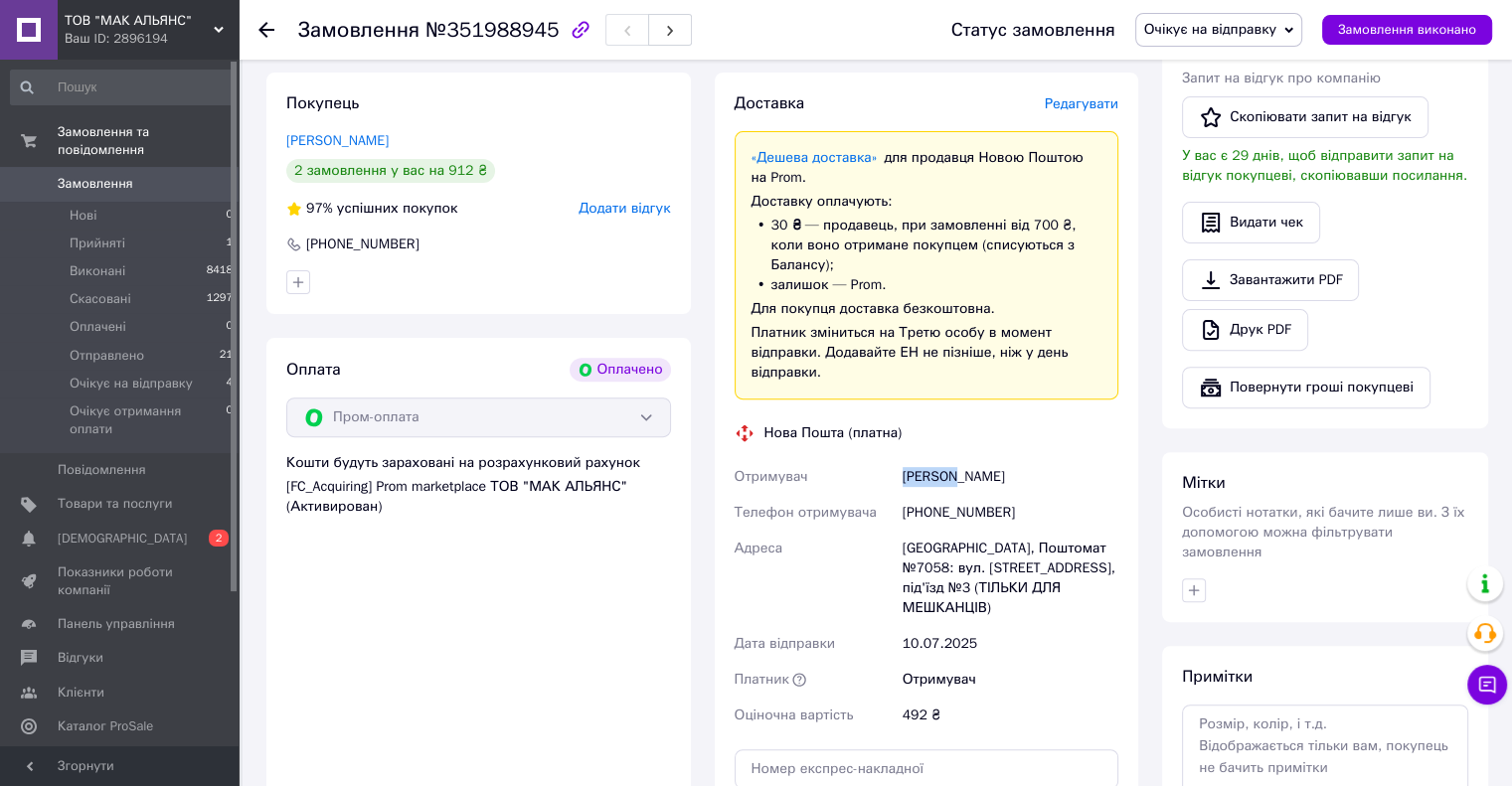 click on "Раднюк Денис" at bounding box center (1010, 477) 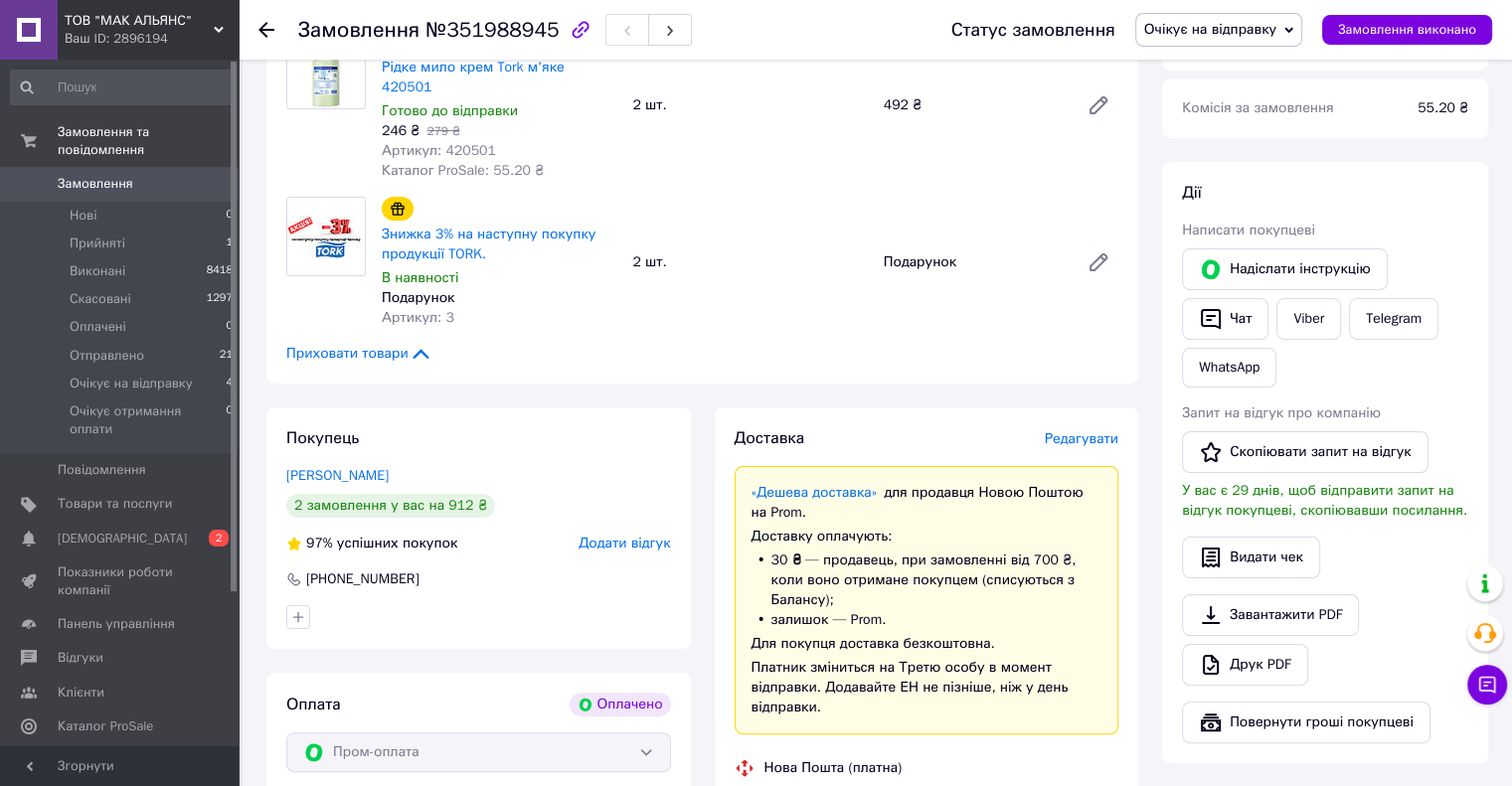 scroll, scrollTop: 199, scrollLeft: 0, axis: vertical 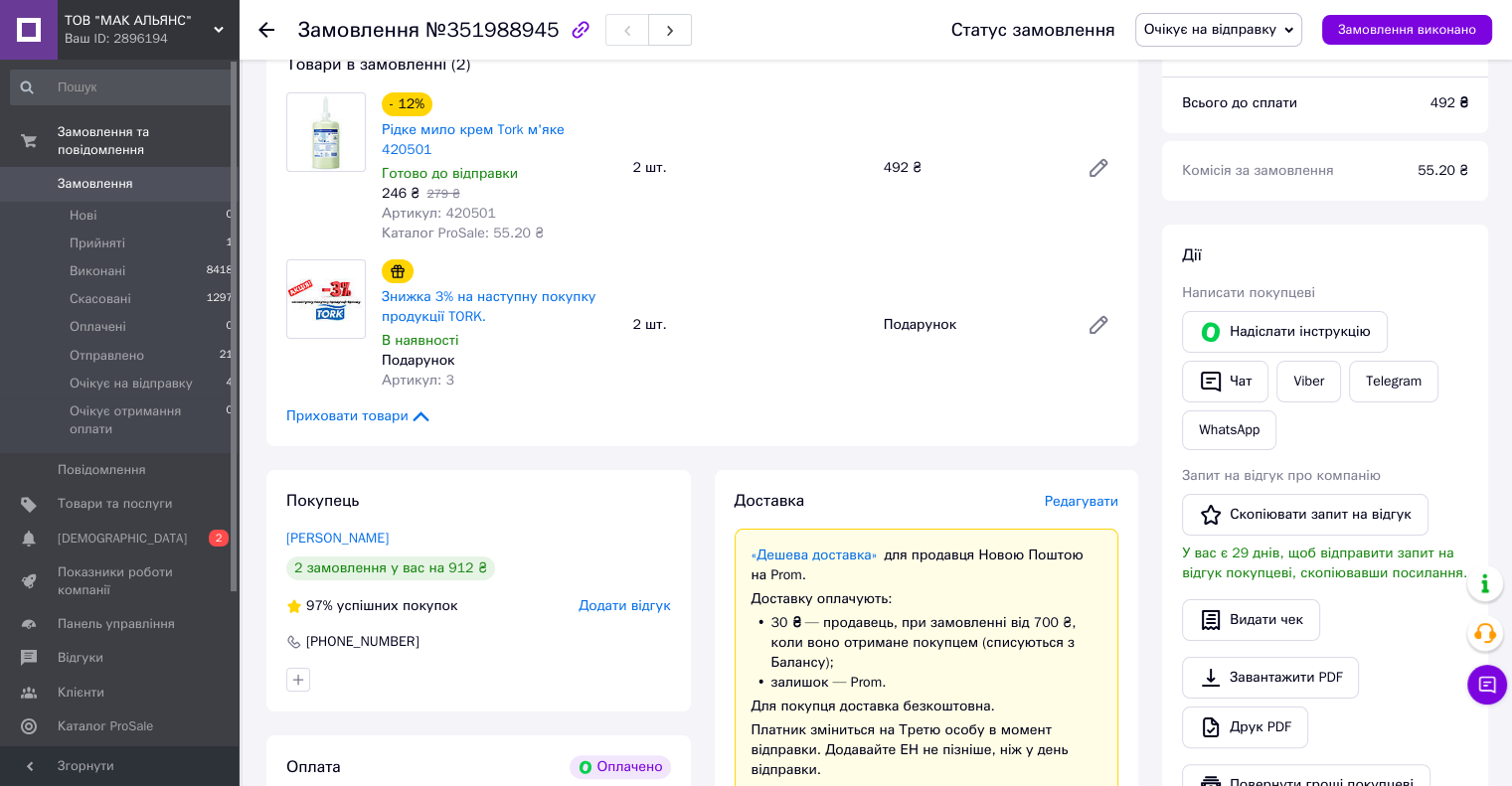click on "Артикул: 420501" at bounding box center (438, 213) 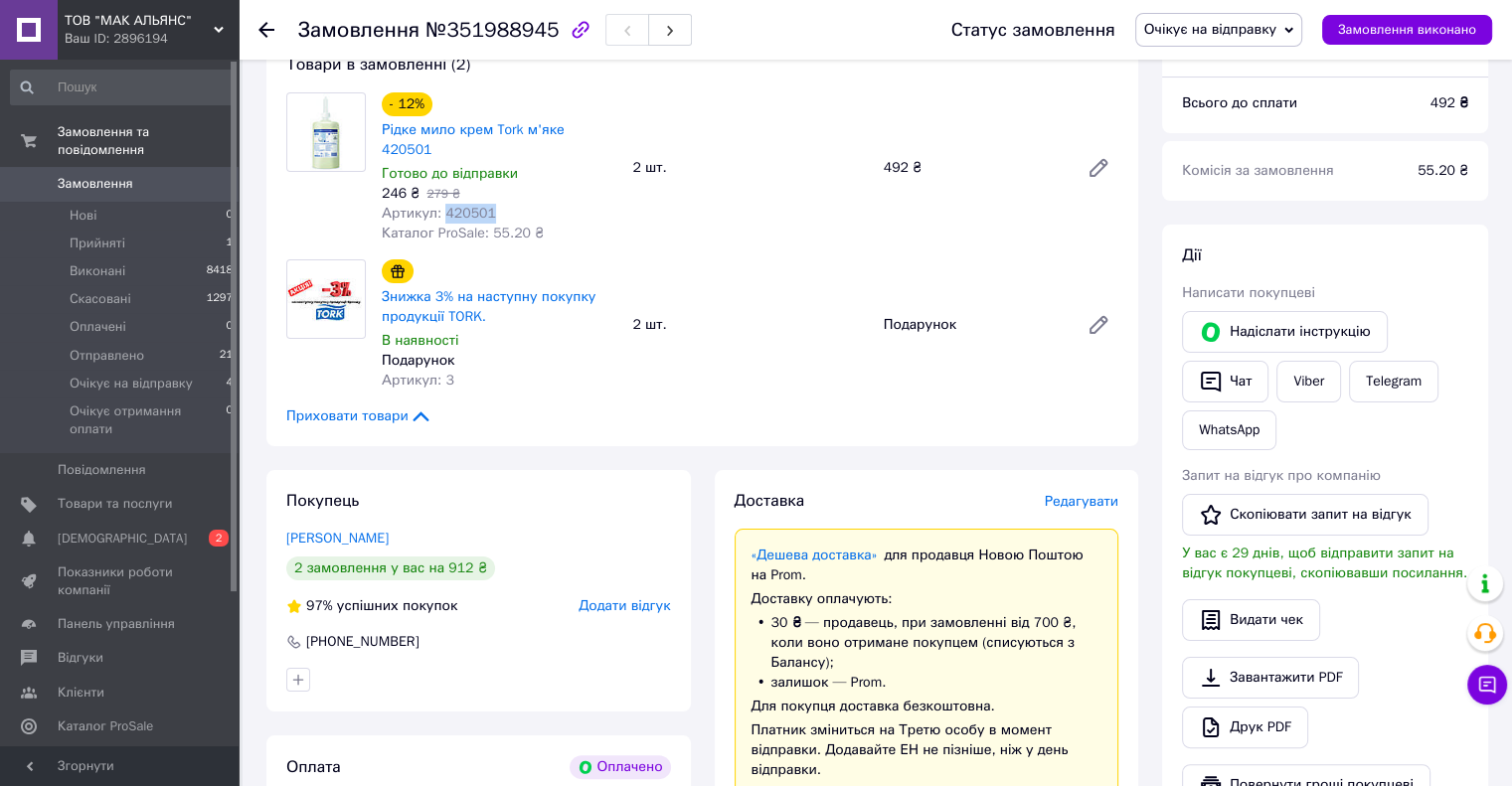 click on "Артикул: 420501" at bounding box center (438, 213) 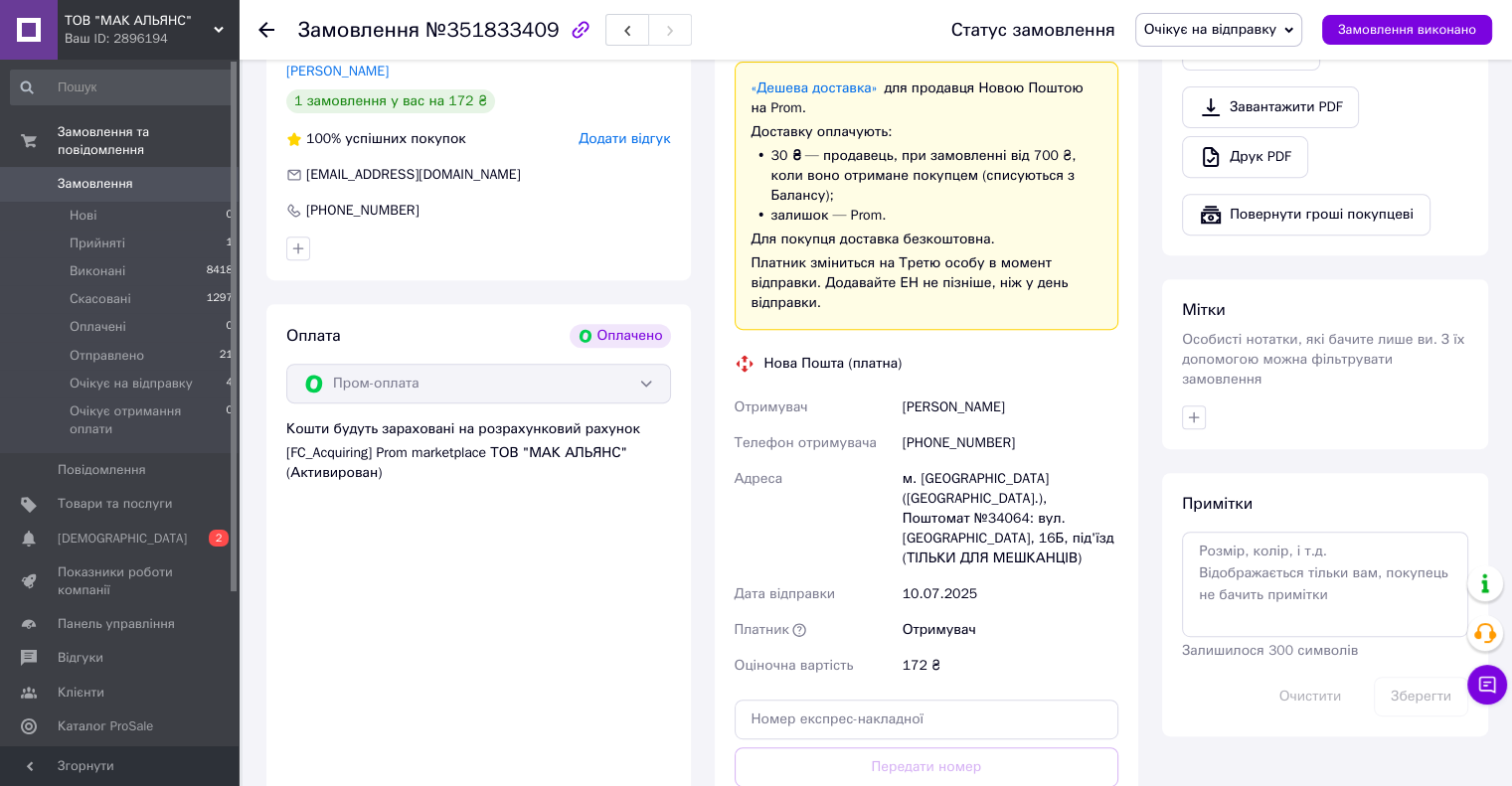 scroll, scrollTop: 795, scrollLeft: 0, axis: vertical 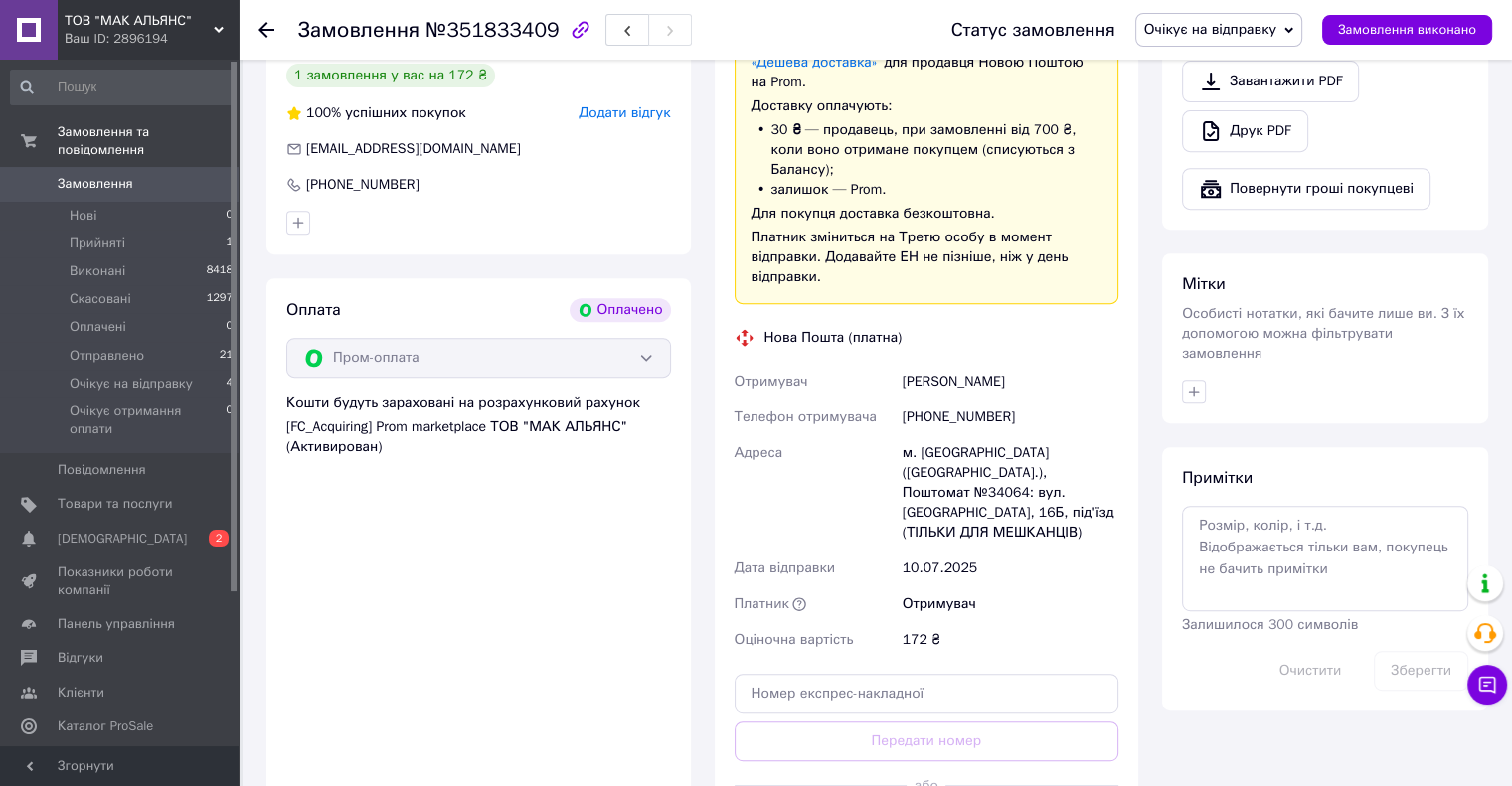 drag, startPoint x: 997, startPoint y: 365, endPoint x: 904, endPoint y: 359, distance: 93.19335 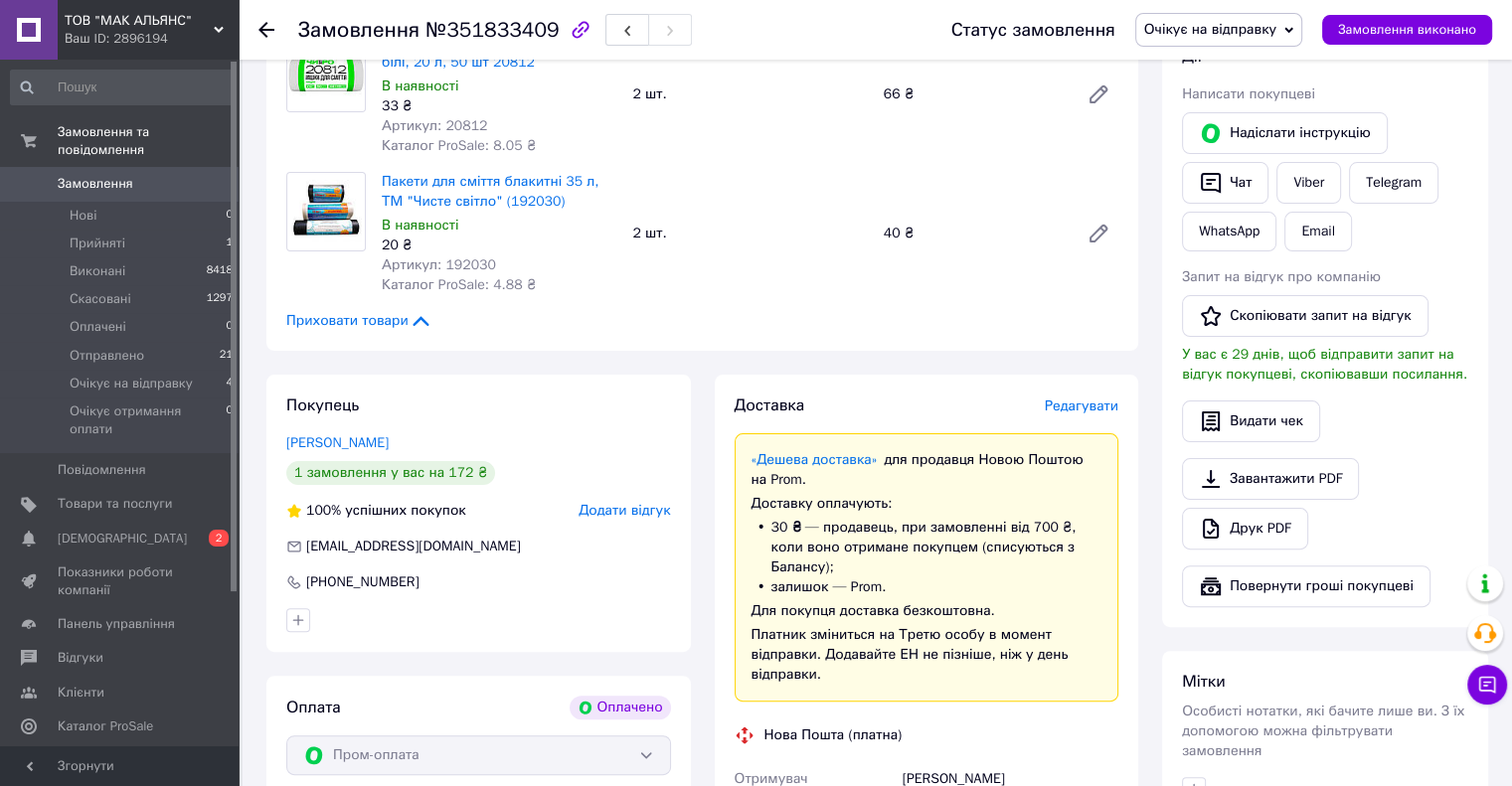 click on "20 ₴" at bounding box center (499, 245) 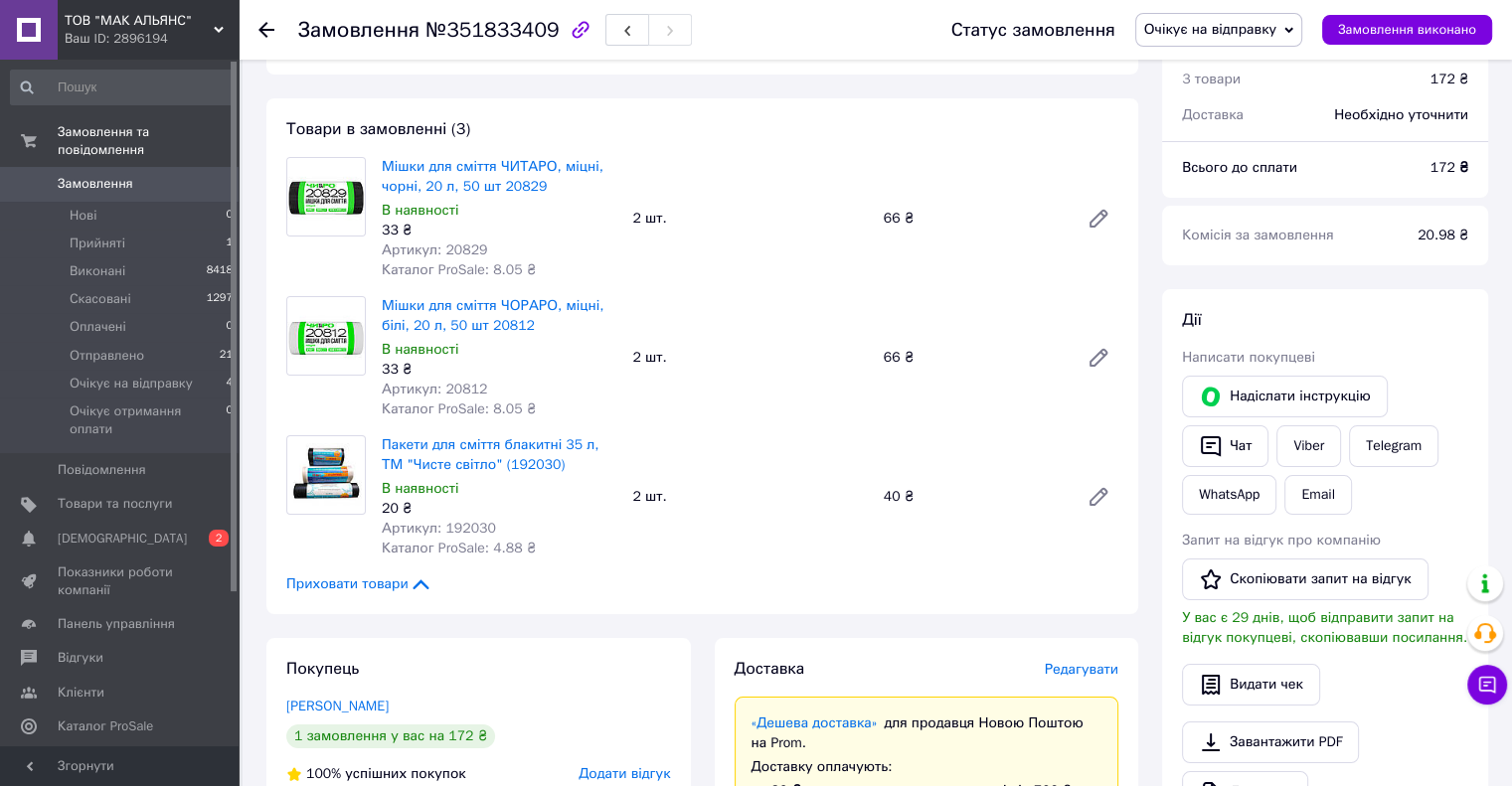 scroll, scrollTop: 99, scrollLeft: 0, axis: vertical 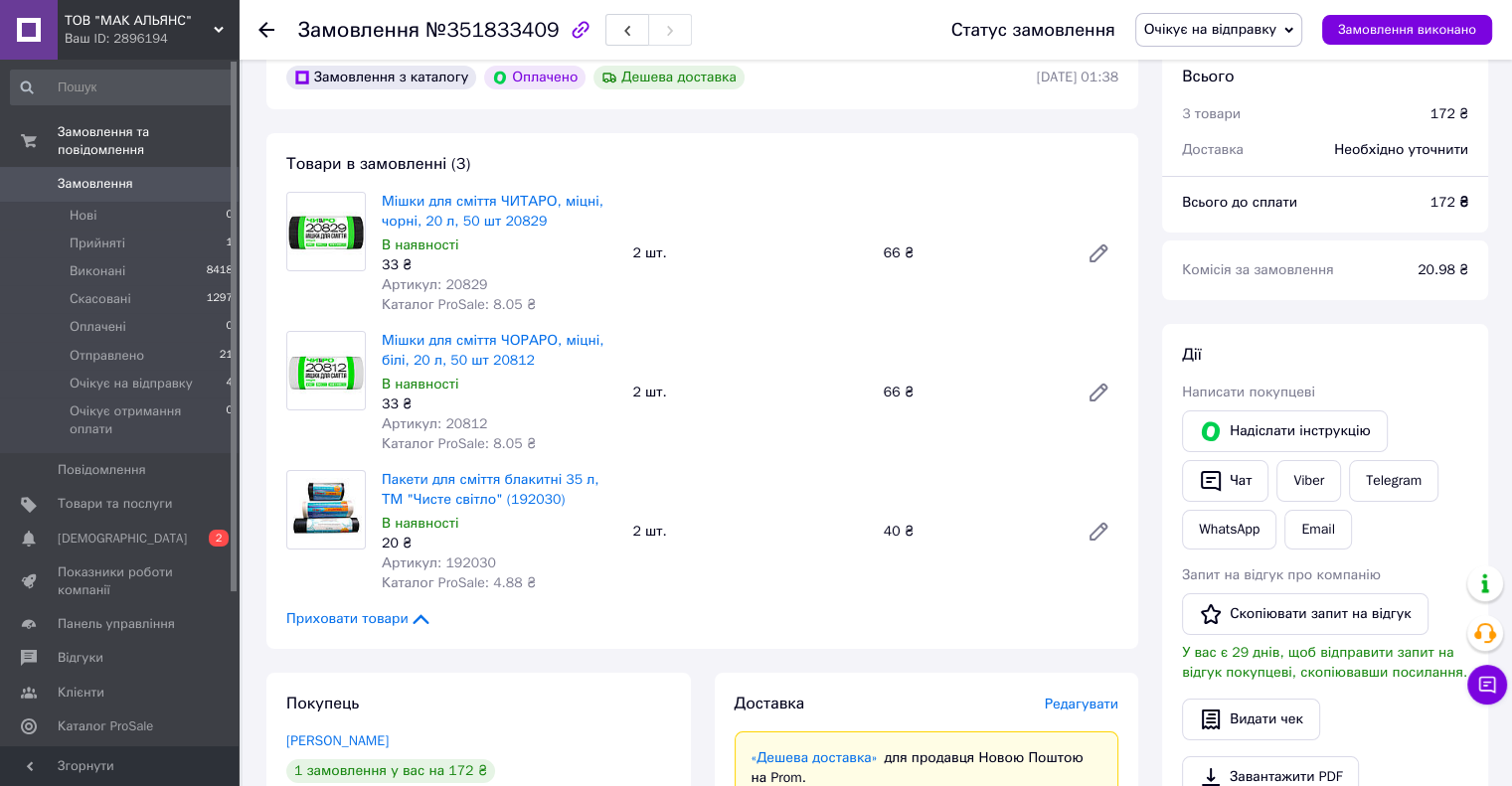 click on "Артикул: 20829" at bounding box center (434, 284) 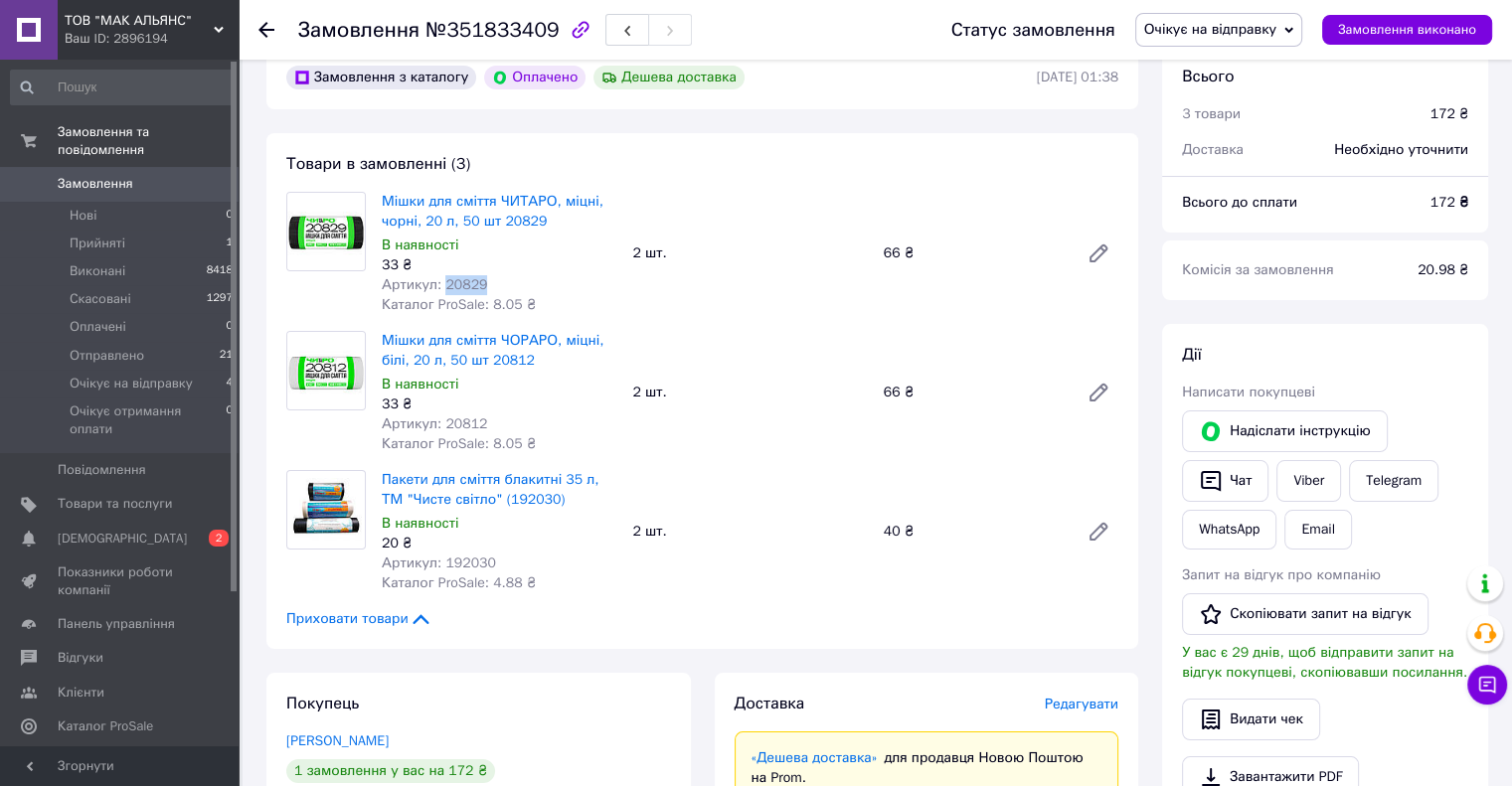 click on "Артикул: 20829" at bounding box center [434, 284] 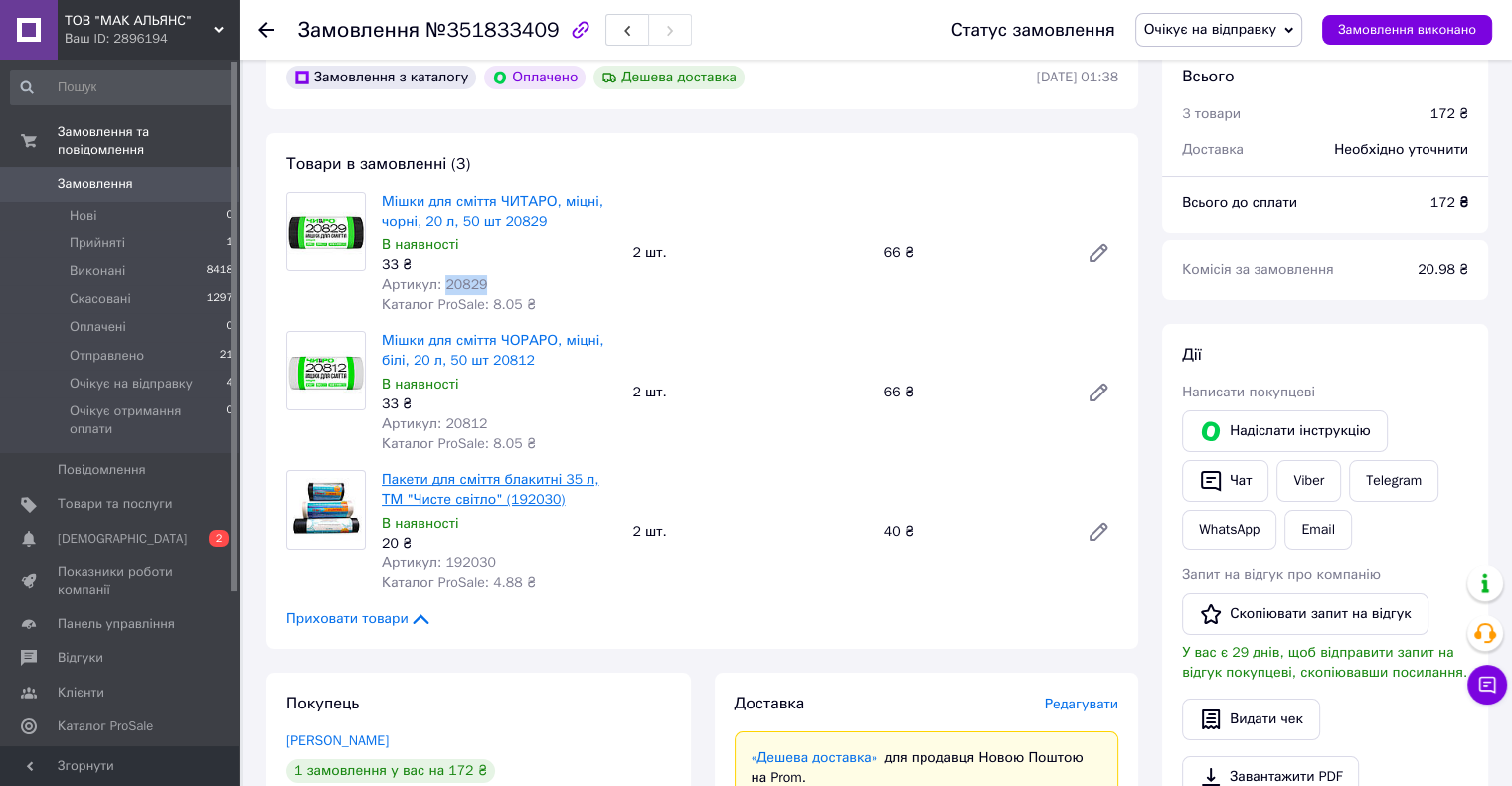 copy on "20829" 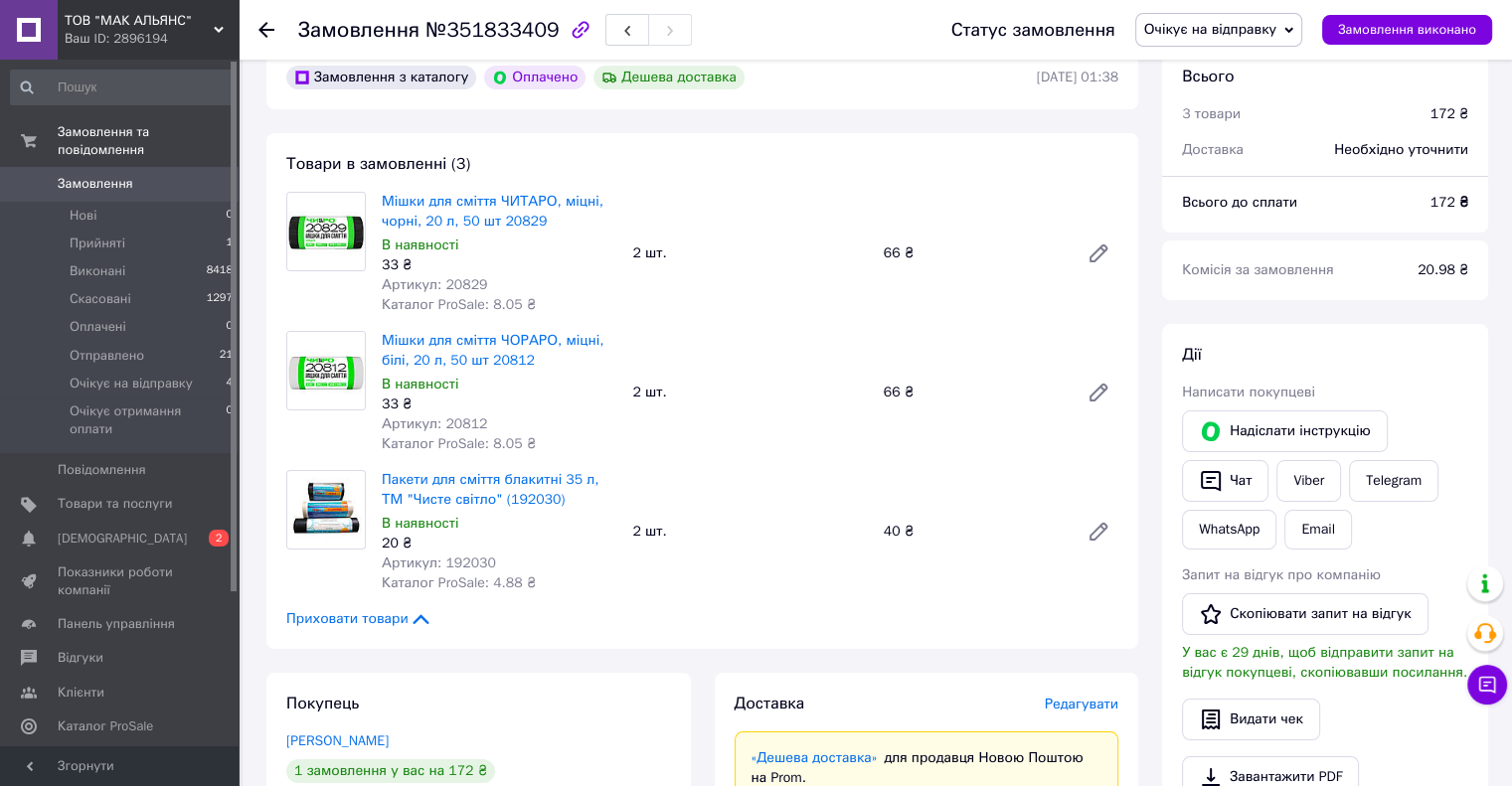 click on "Артикул: 20812" at bounding box center (434, 423) 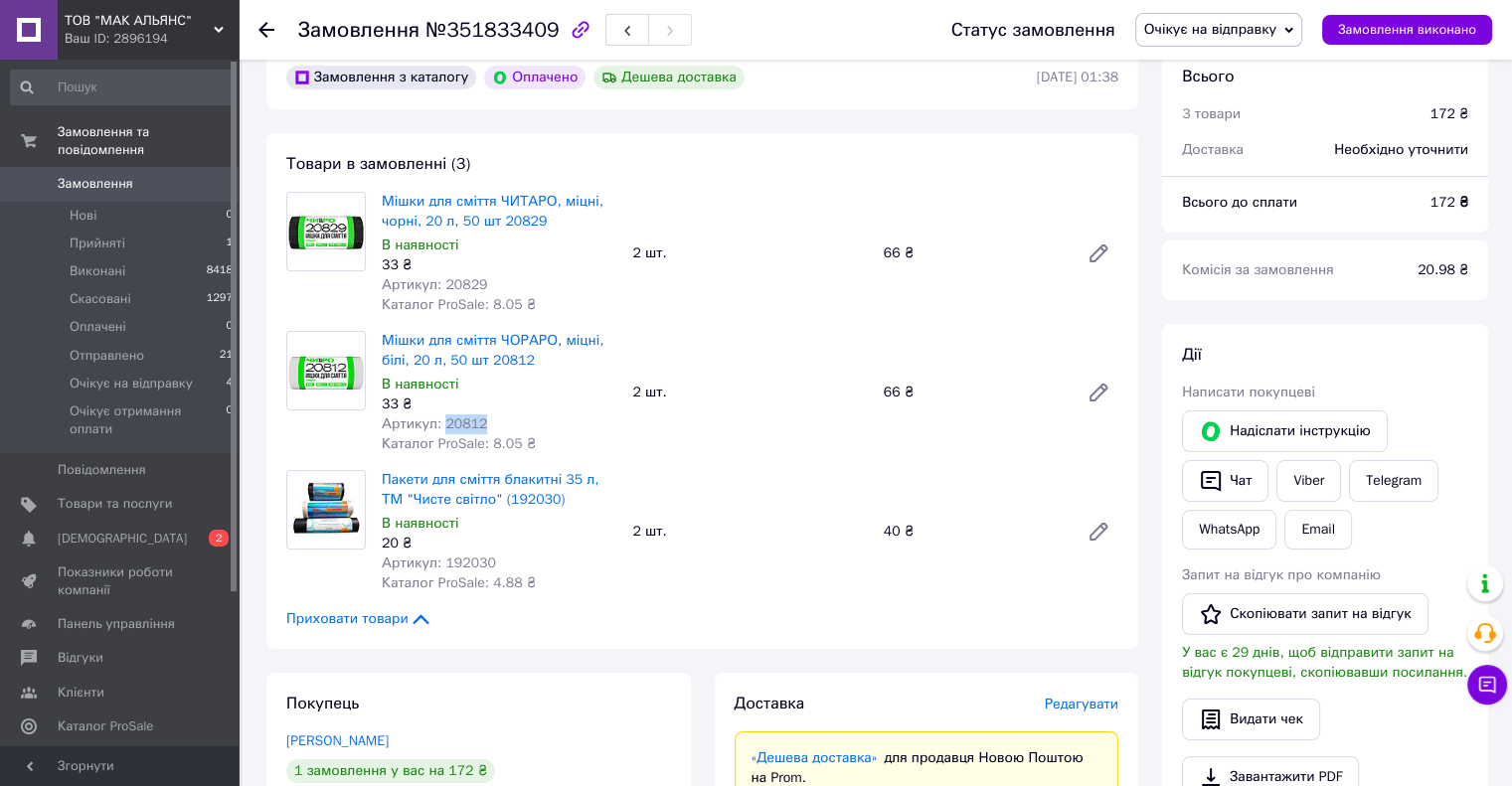 click on "Артикул: 20812" at bounding box center (434, 423) 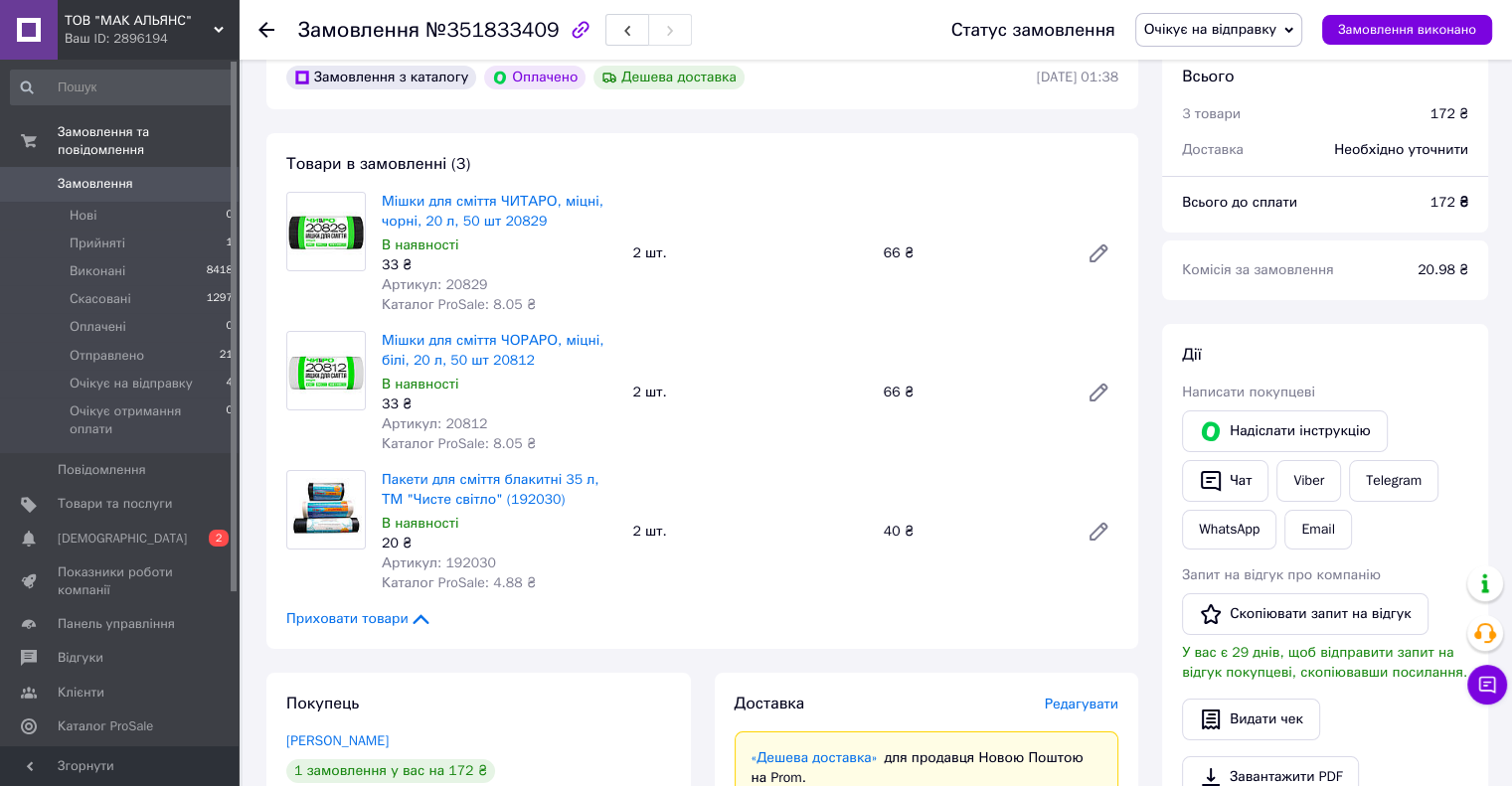 click on "Артикул: 192030" at bounding box center (438, 562) 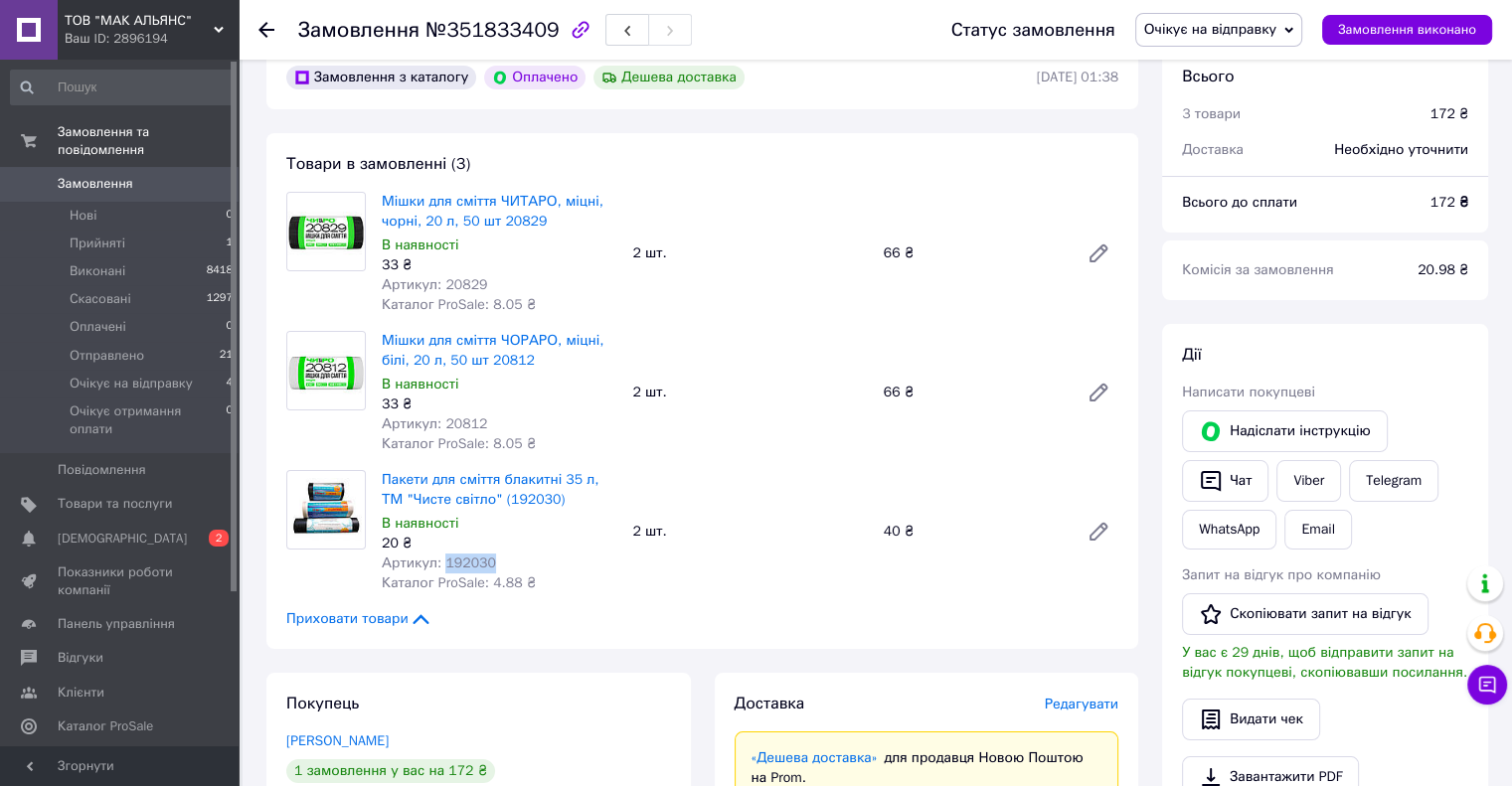 click on "Артикул: 192030" at bounding box center (438, 562) 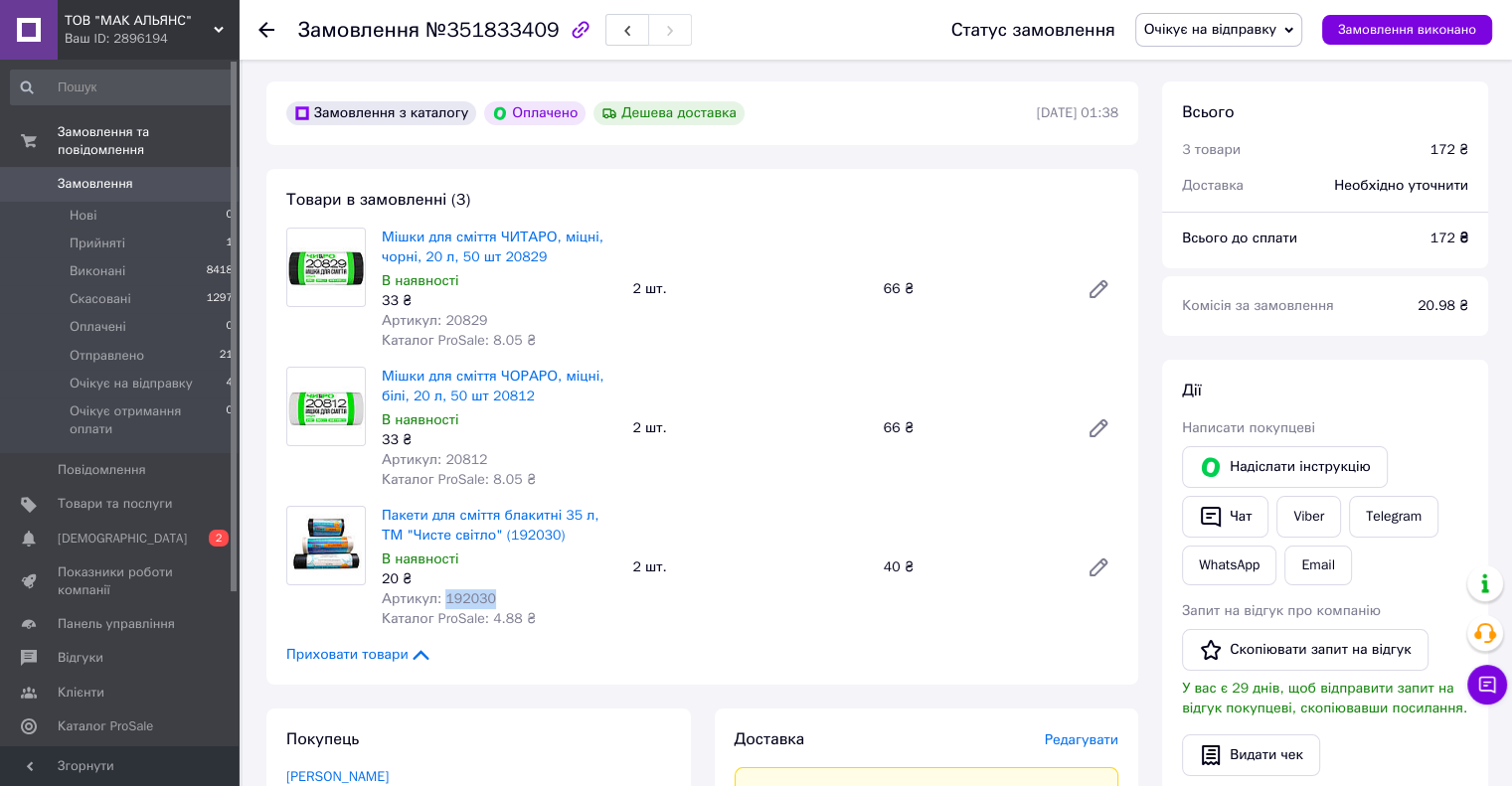 scroll, scrollTop: 99, scrollLeft: 0, axis: vertical 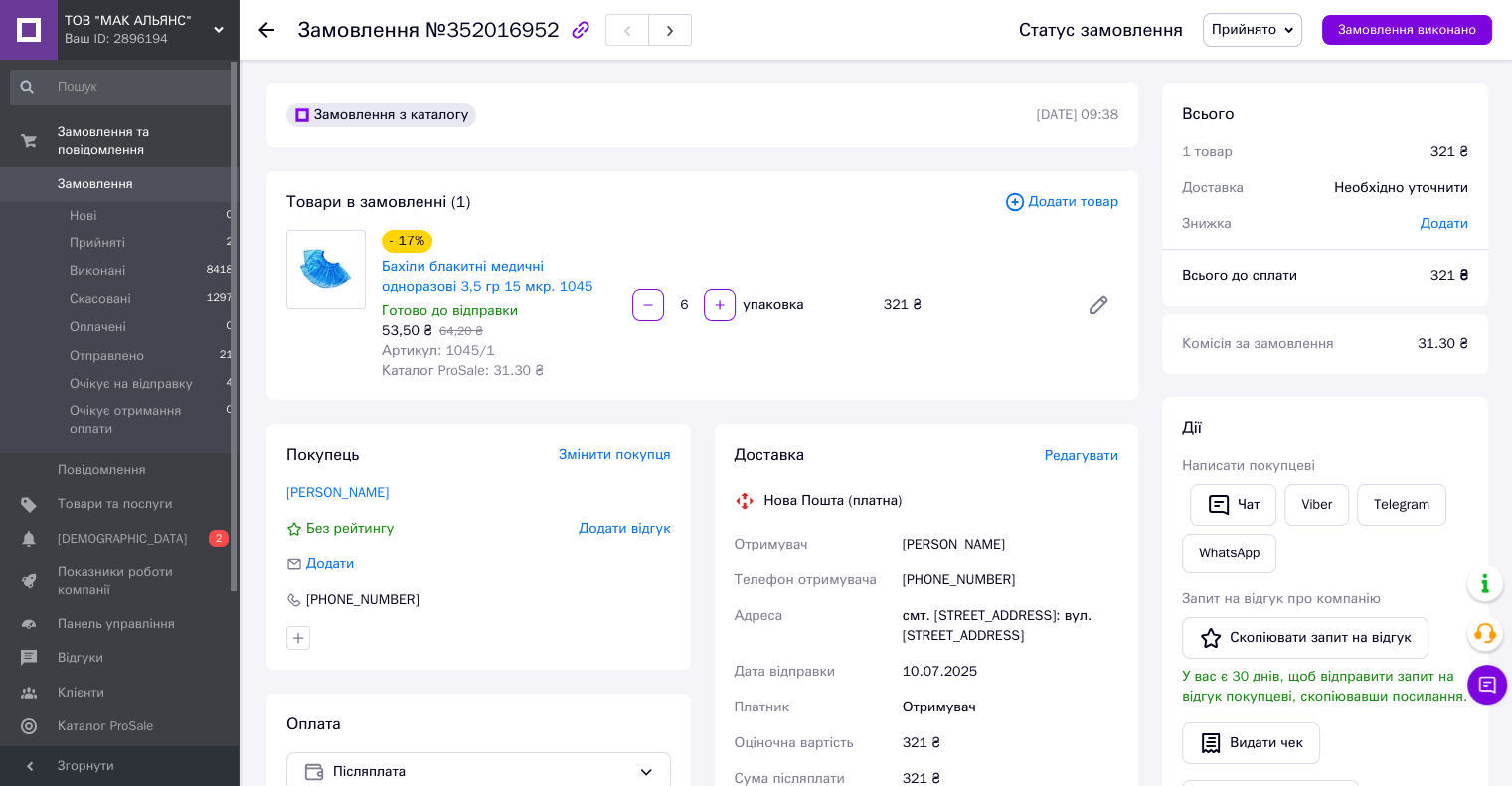 drag, startPoint x: 1006, startPoint y: 545, endPoint x: 901, endPoint y: 553, distance: 105.304321 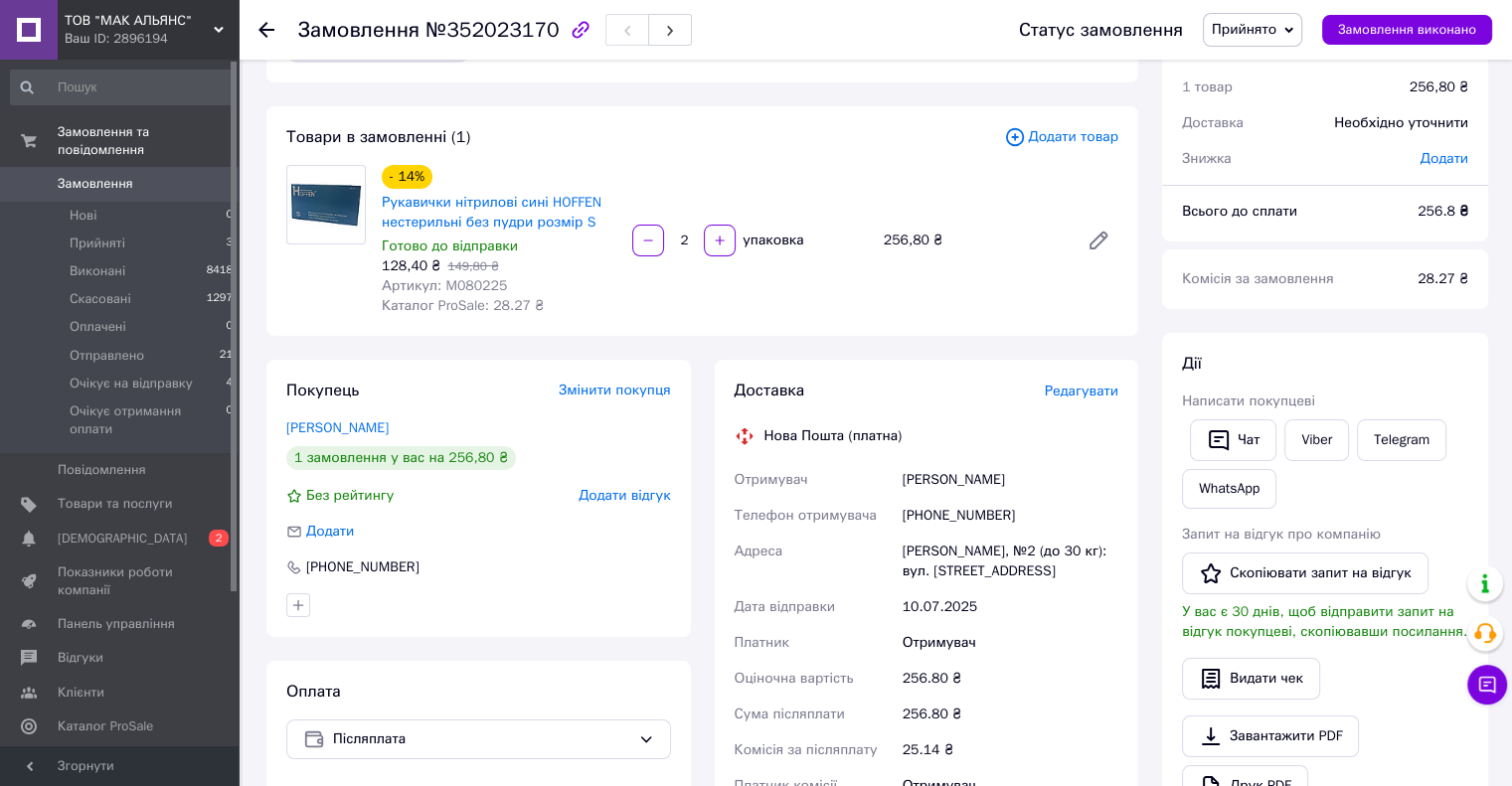 scroll, scrollTop: 99, scrollLeft: 0, axis: vertical 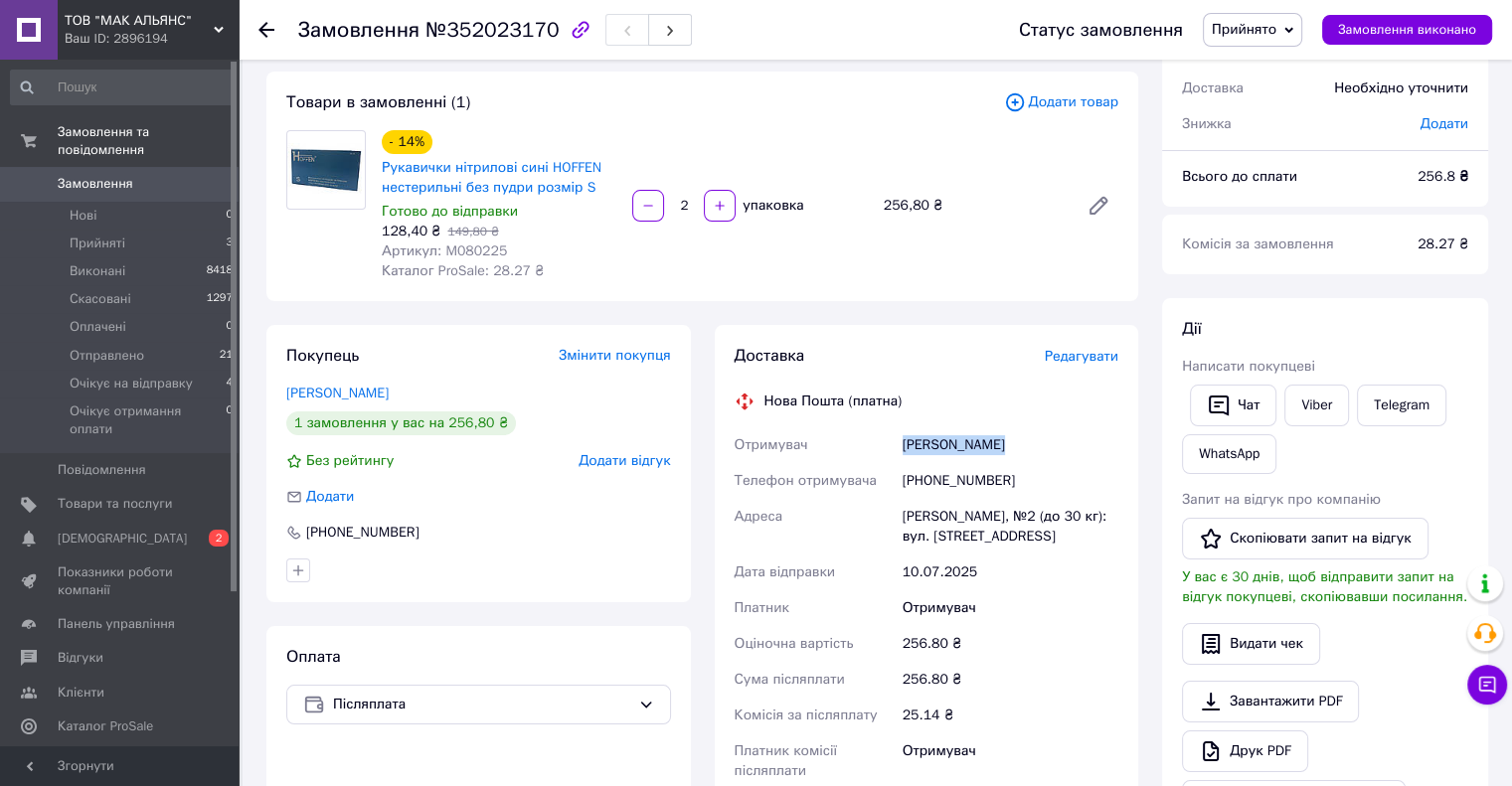 drag, startPoint x: 994, startPoint y: 446, endPoint x: 895, endPoint y: 444, distance: 99.02 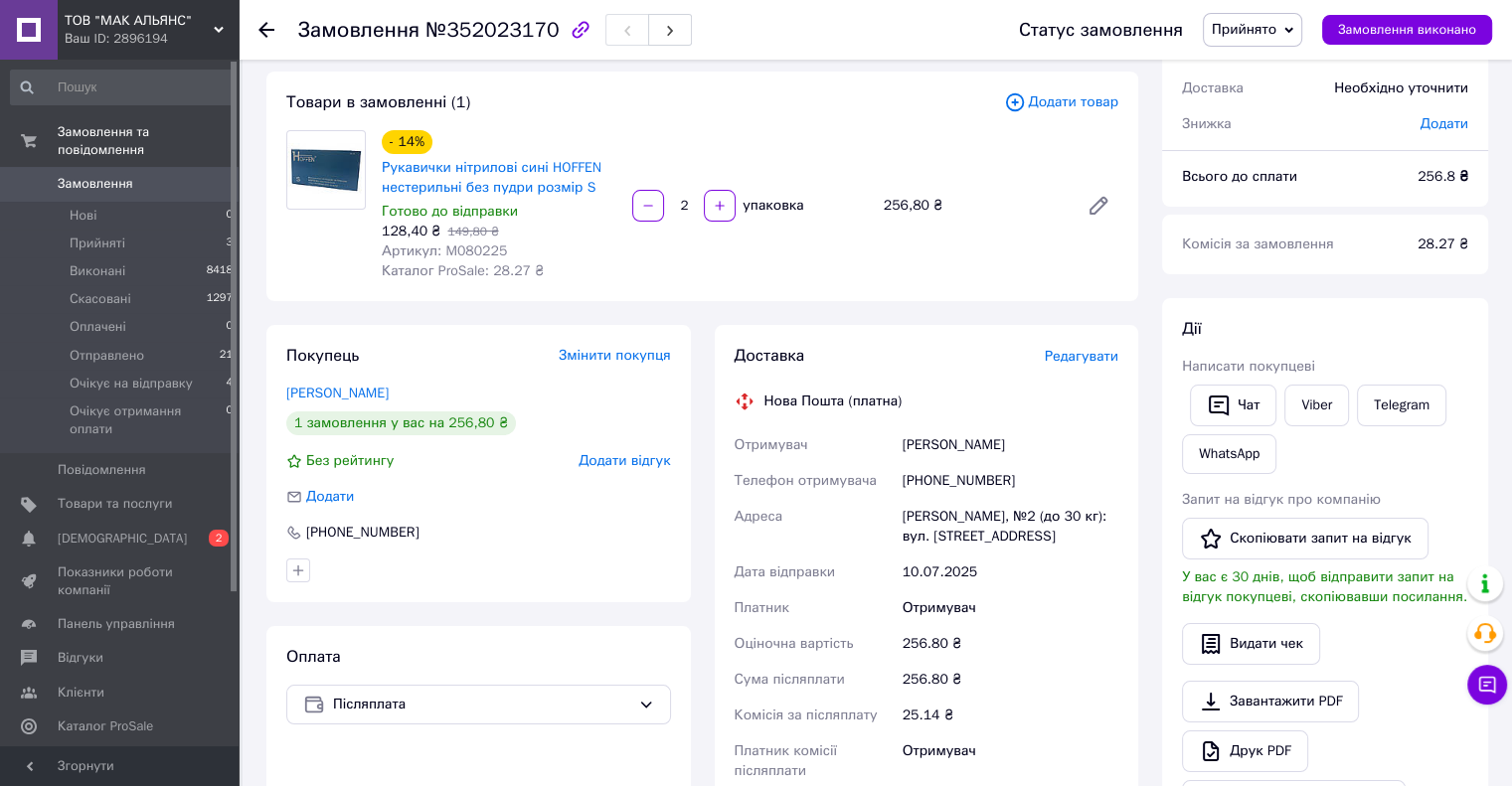 click on "Артикул: M080225" at bounding box center (444, 250) 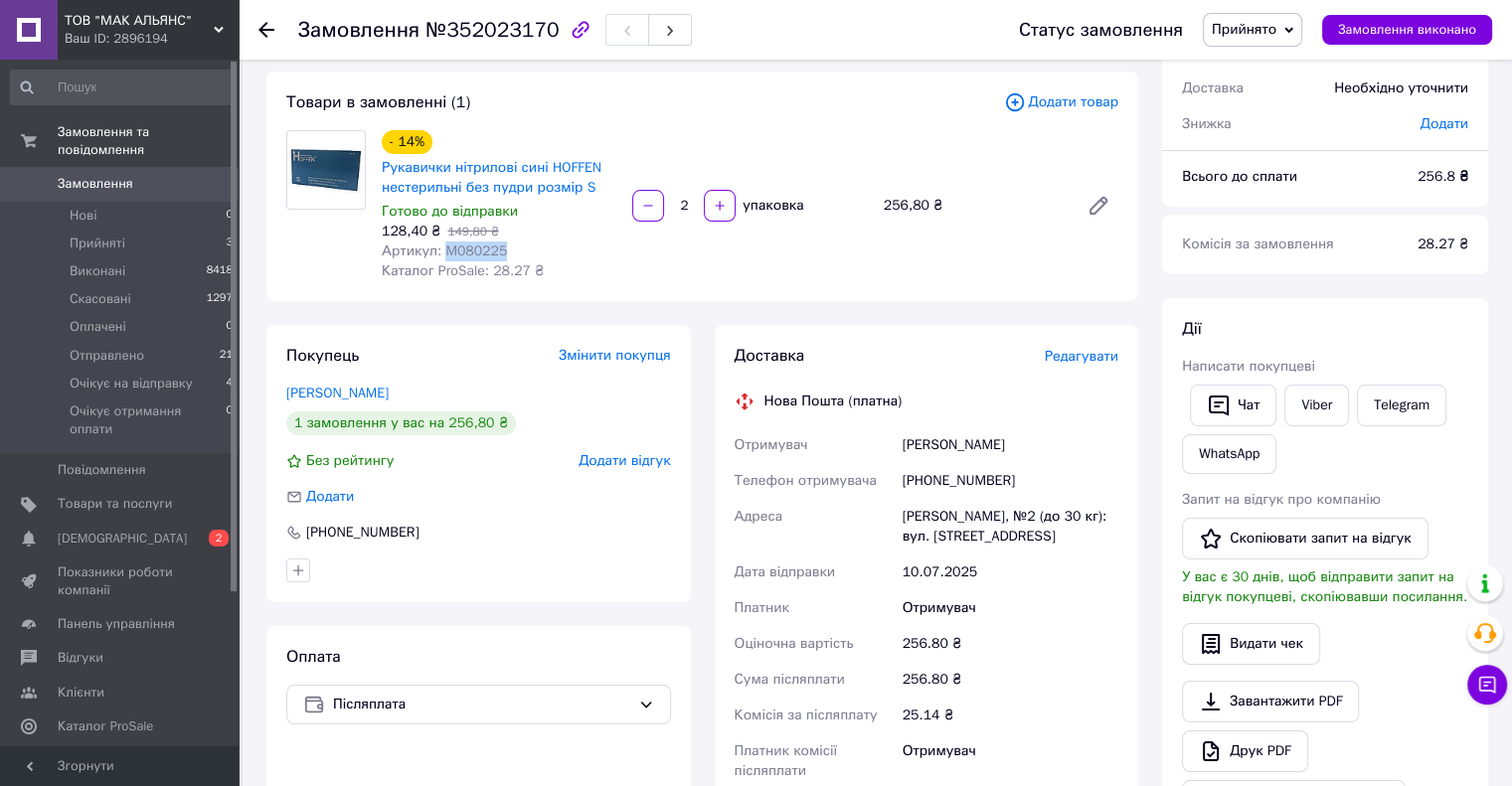 click on "Артикул: M080225" at bounding box center (444, 250) 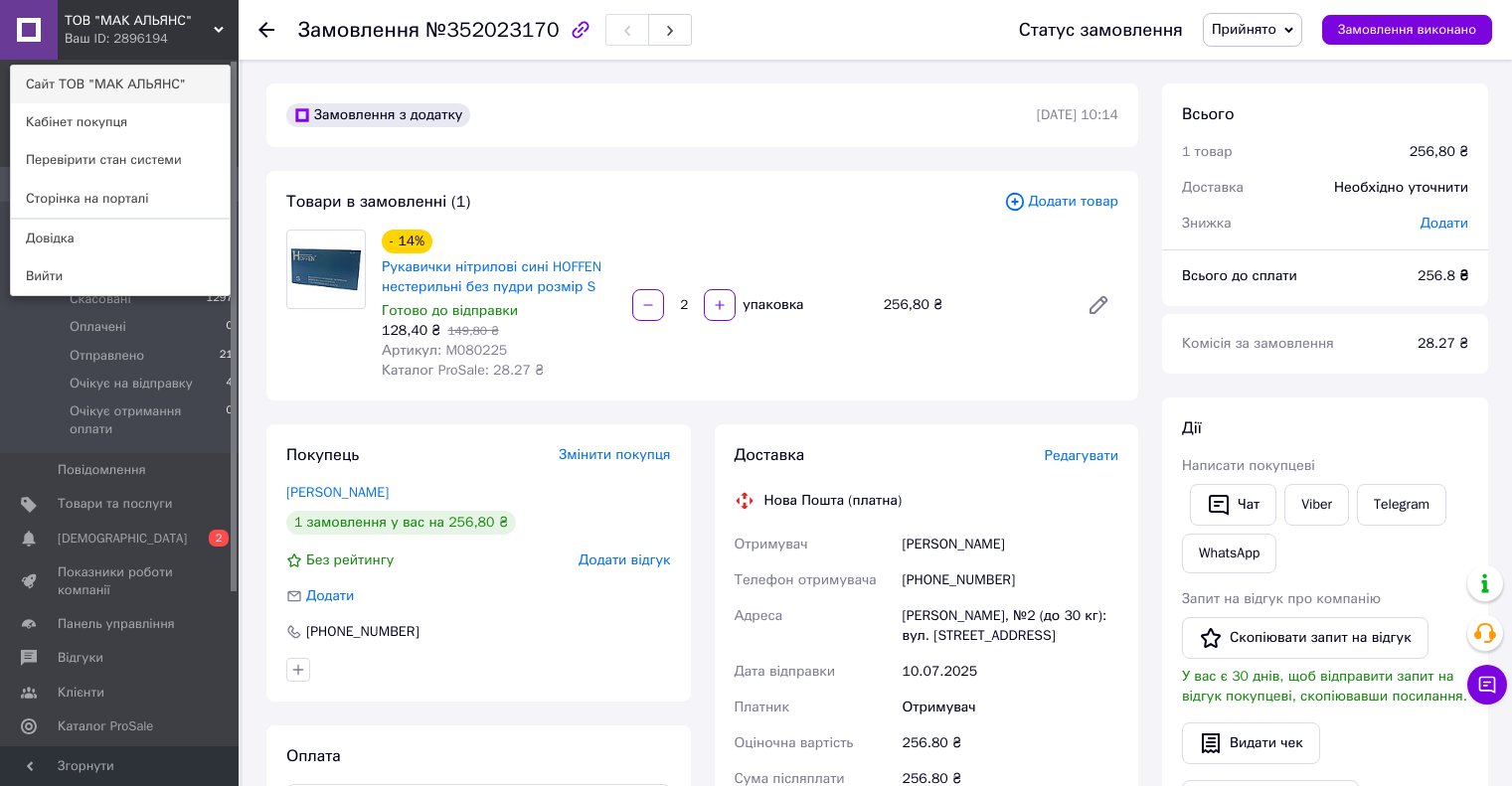 scroll, scrollTop: 99, scrollLeft: 0, axis: vertical 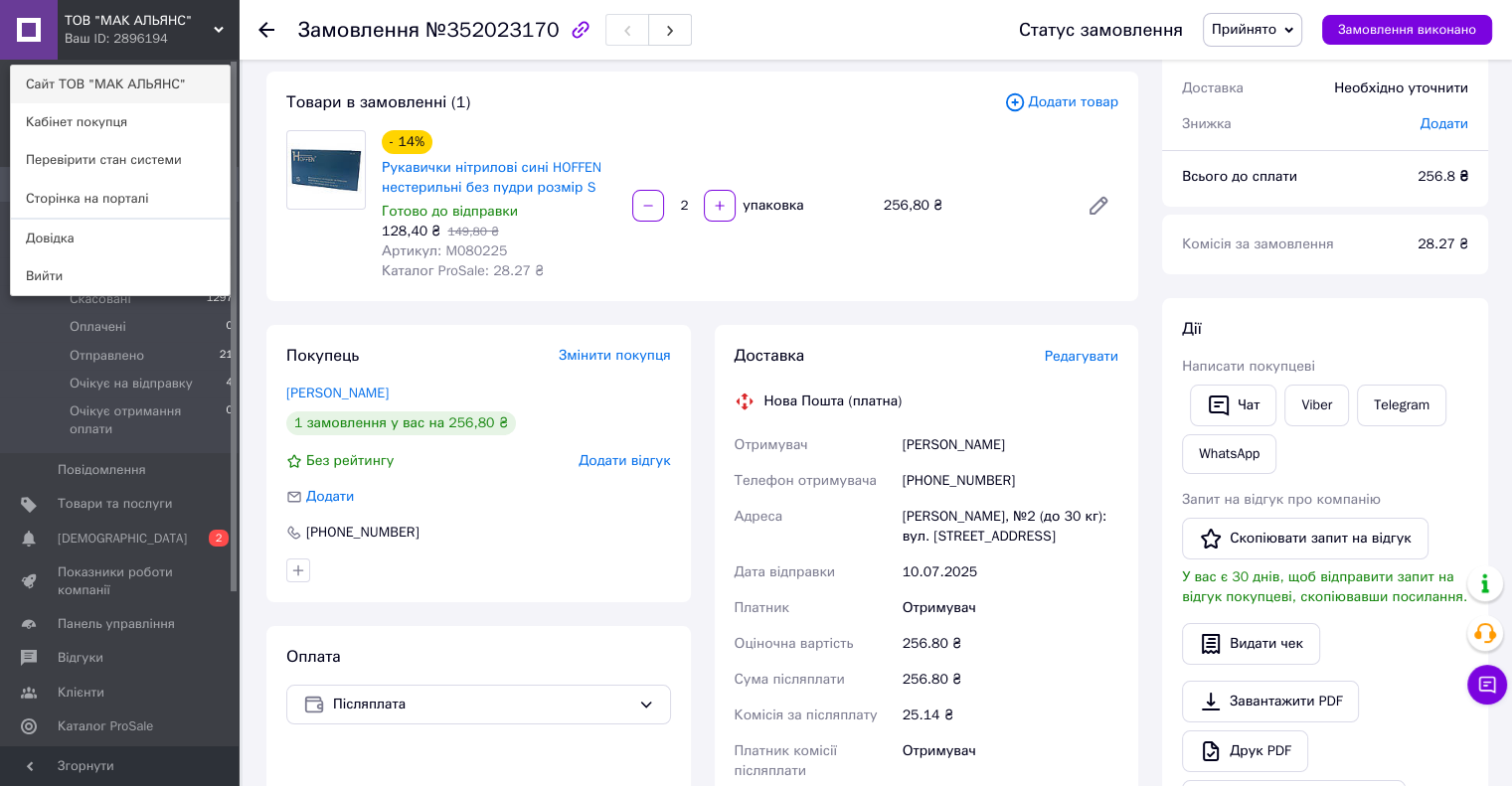 click on "Сайт ТОВ "МАК АЛЬЯНС"" at bounding box center [120, 84] 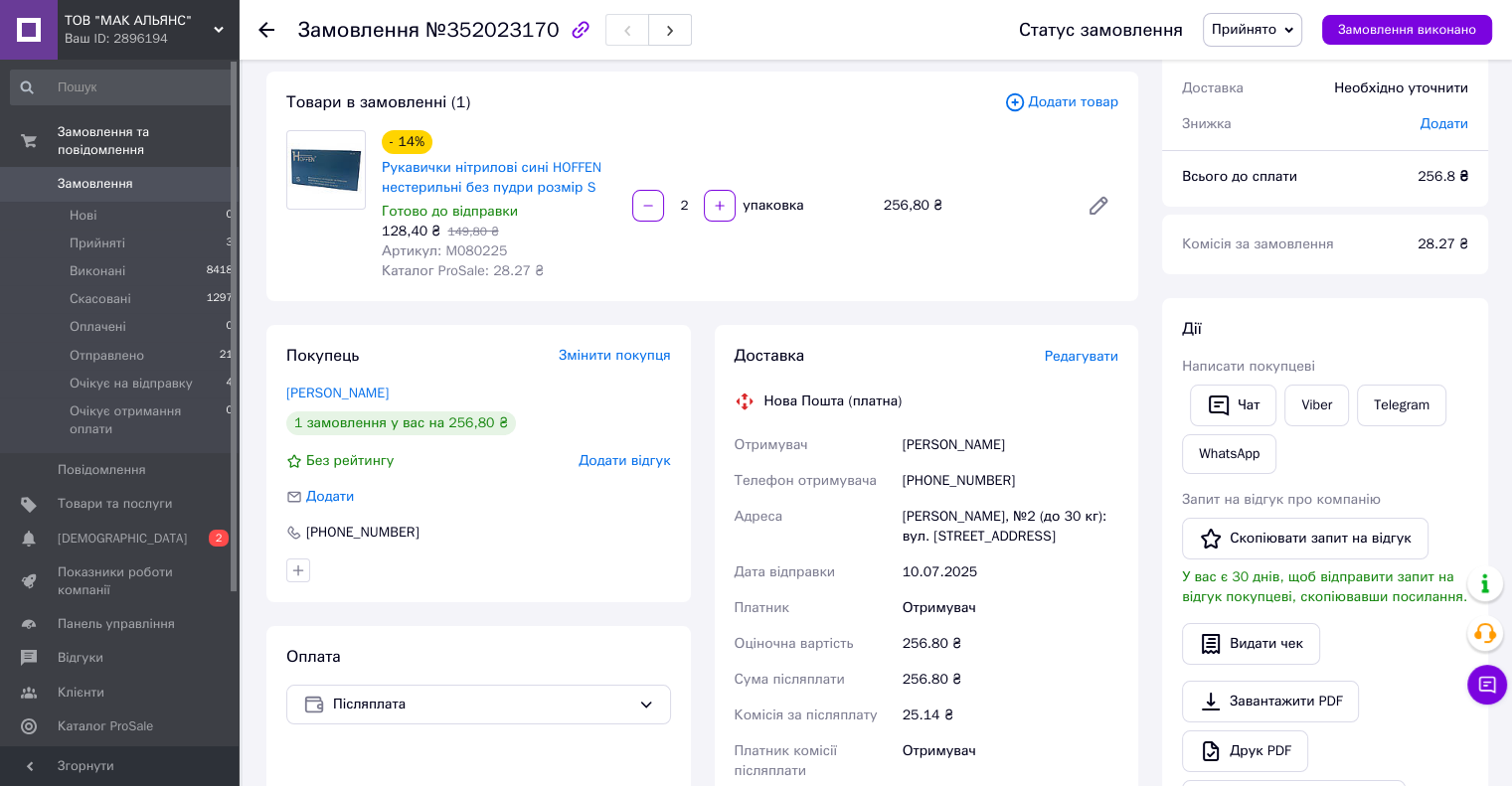 drag, startPoint x: 1291, startPoint y: 36, endPoint x: 1283, endPoint y: 48, distance: 14.422205 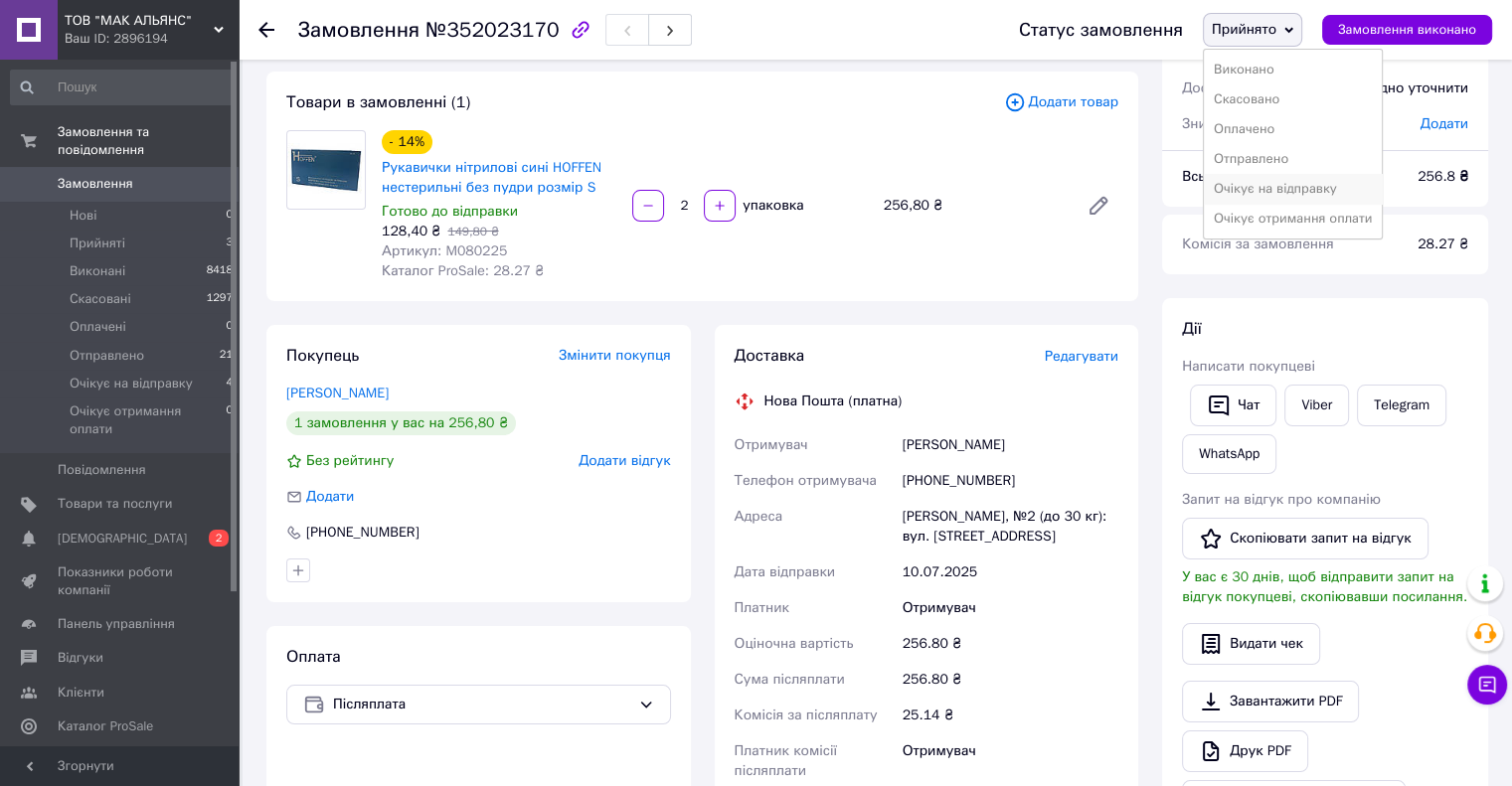 click on "Очікує на відправку" at bounding box center (1292, 189) 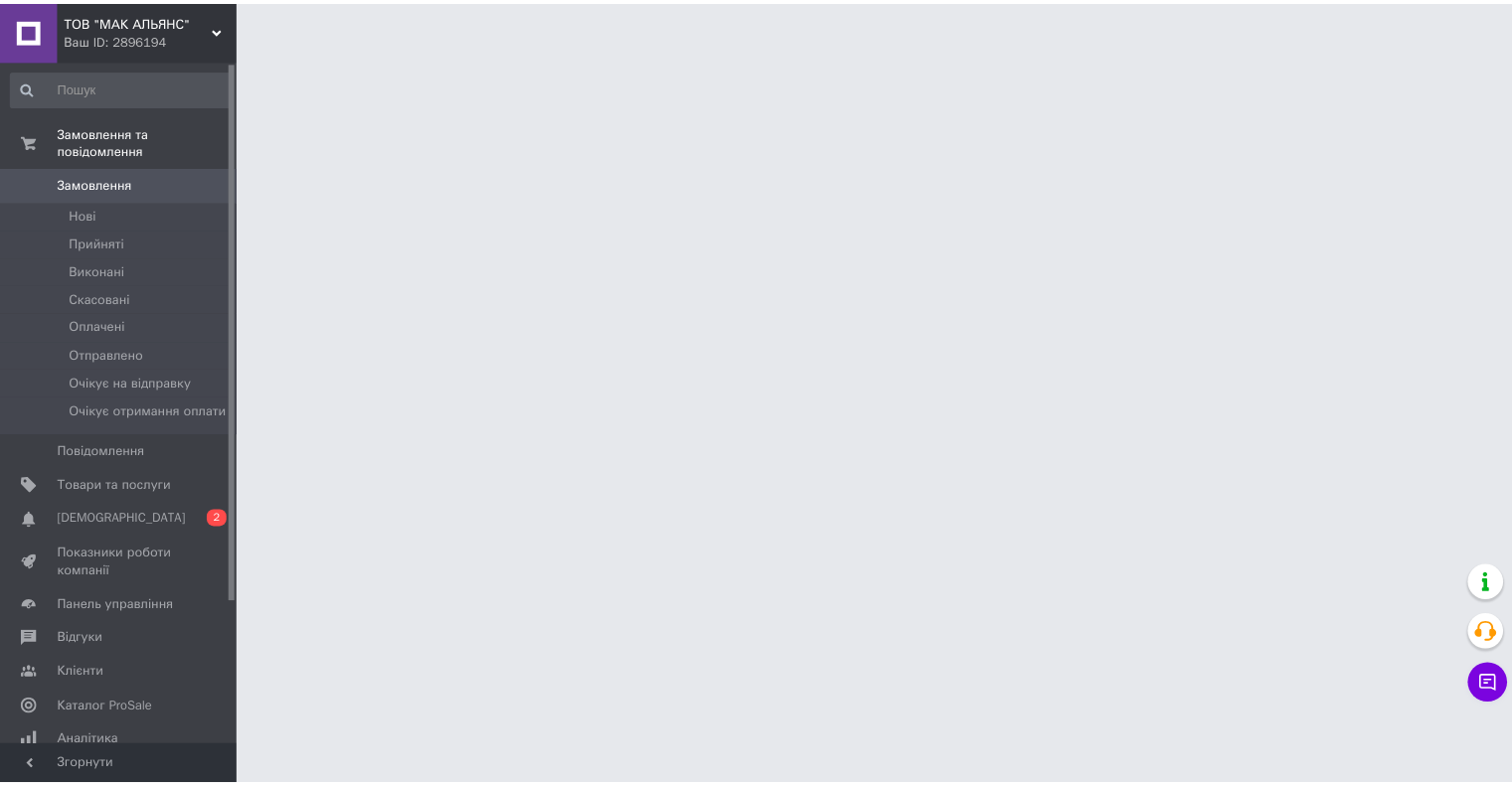 scroll, scrollTop: 0, scrollLeft: 0, axis: both 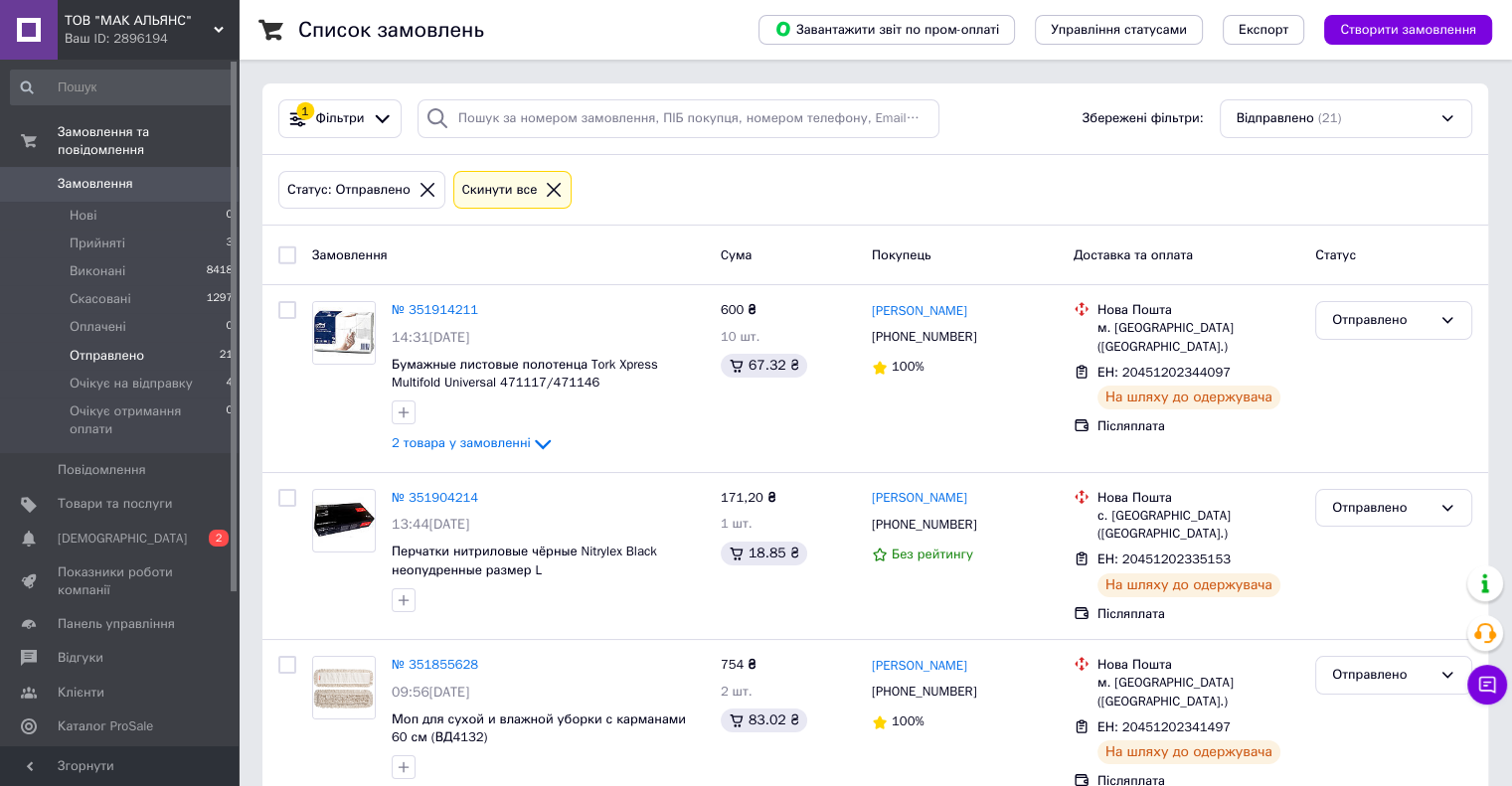 click on "Ваш ID: 2896194" at bounding box center [151, 39] 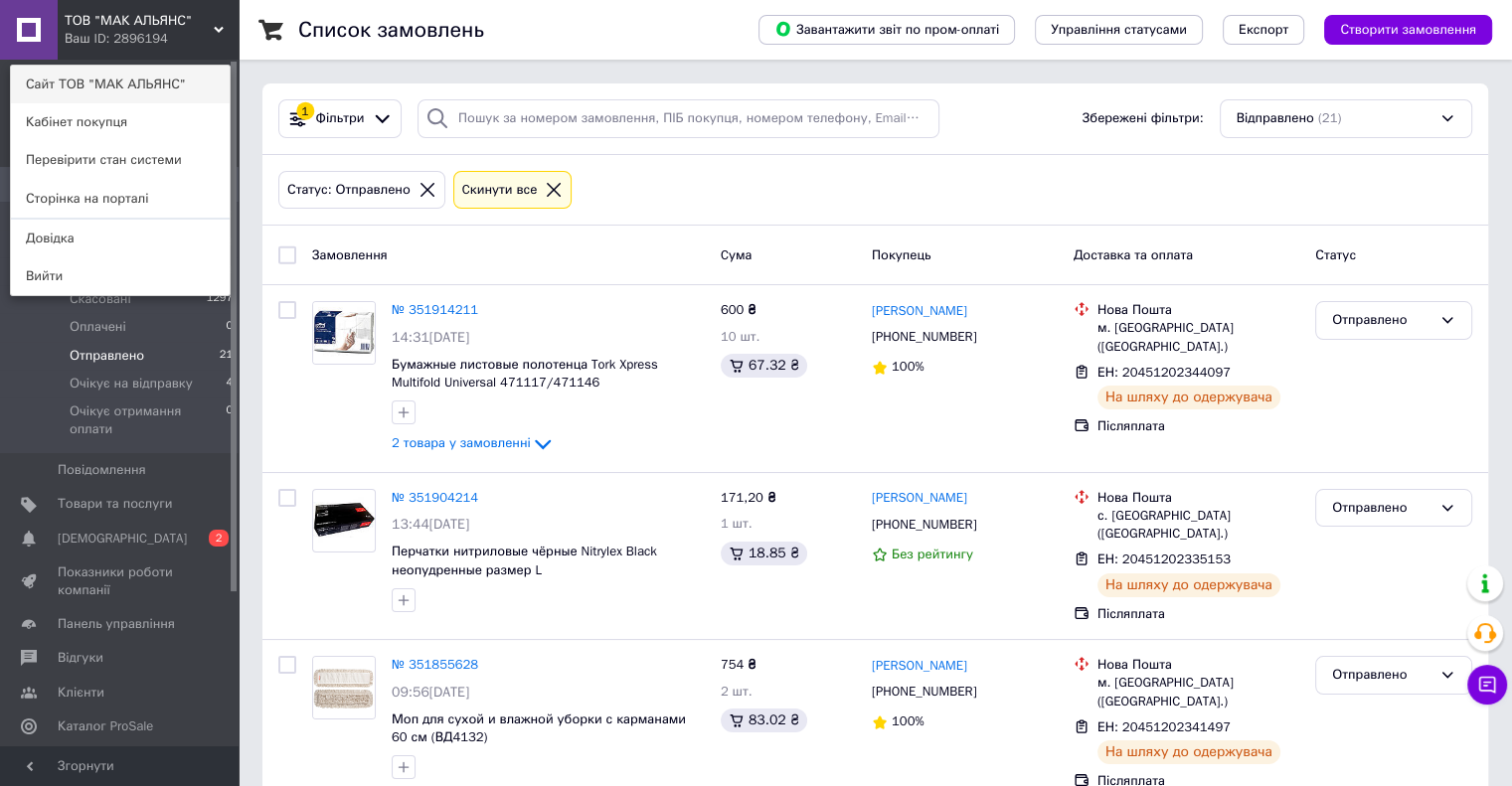 click on "Сайт ТОВ "МАК АЛЬЯНС"" at bounding box center (120, 84) 